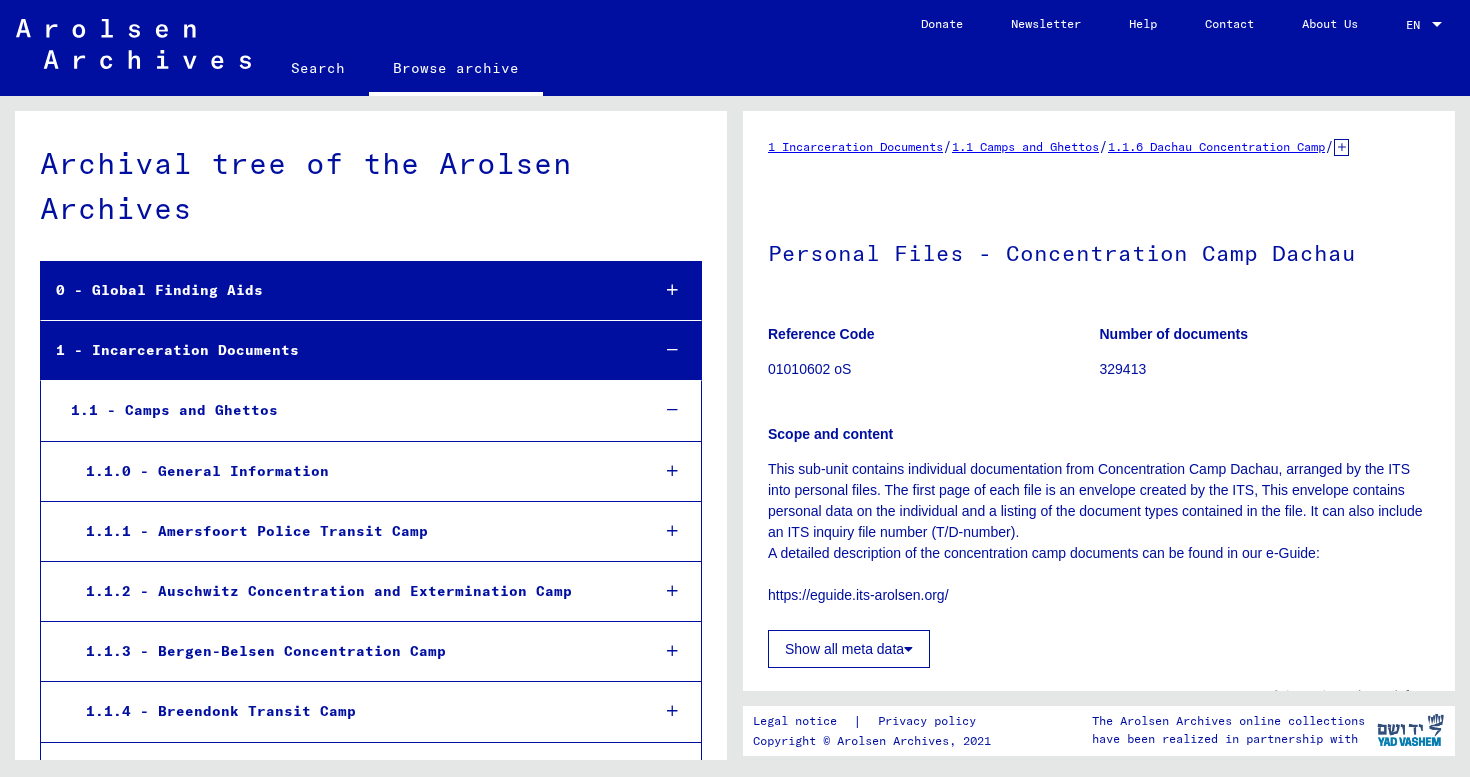 scroll, scrollTop: 0, scrollLeft: 0, axis: both 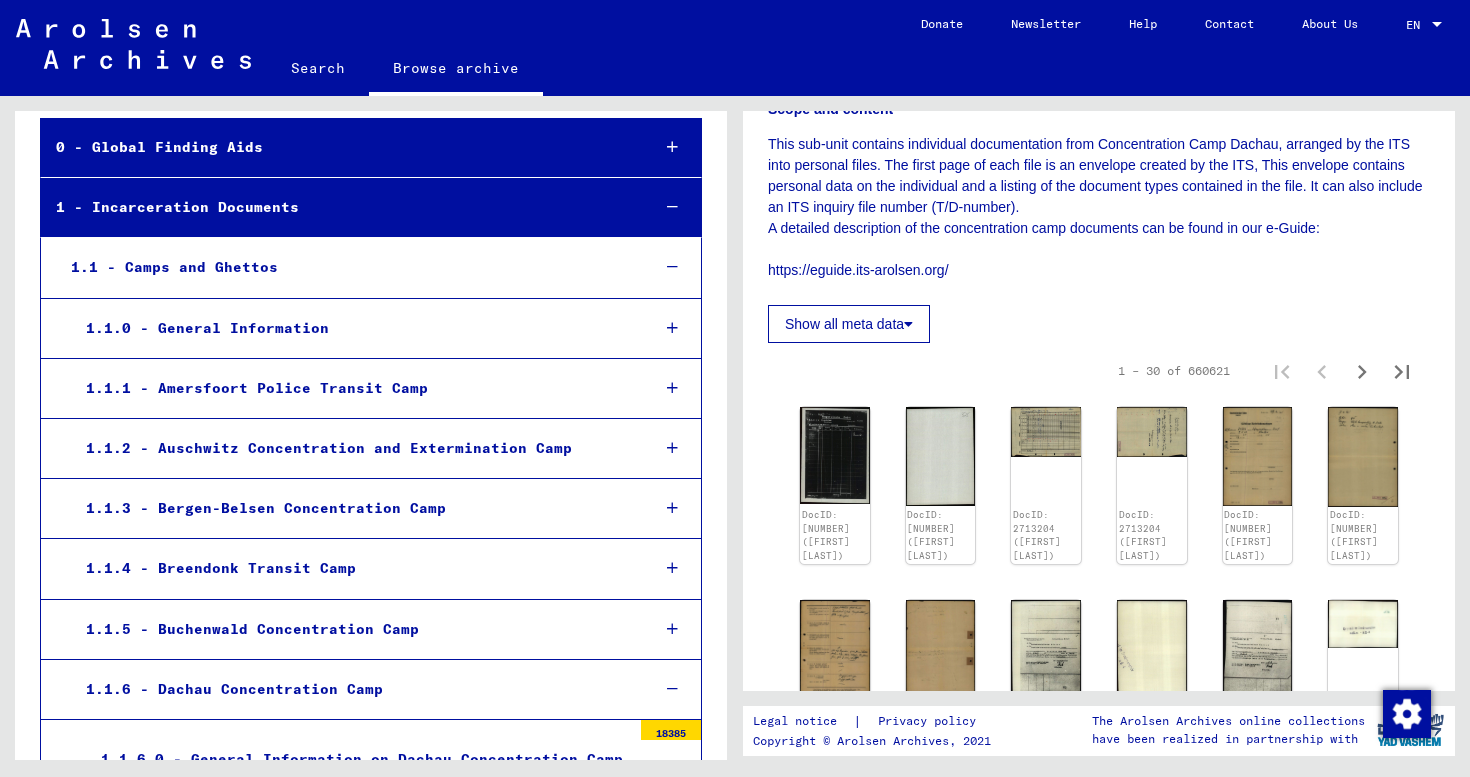 click at bounding box center (672, 207) 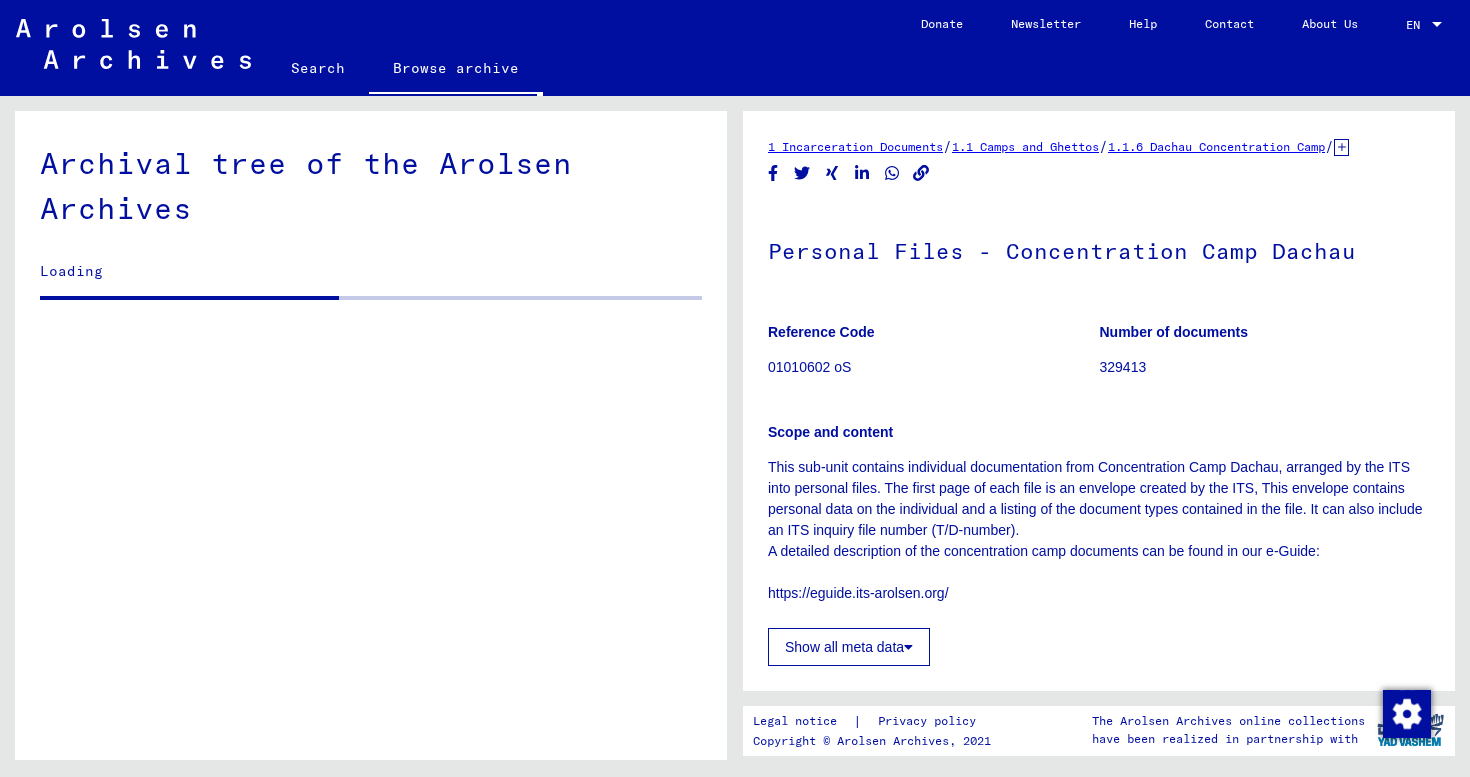 scroll, scrollTop: 694, scrollLeft: 0, axis: vertical 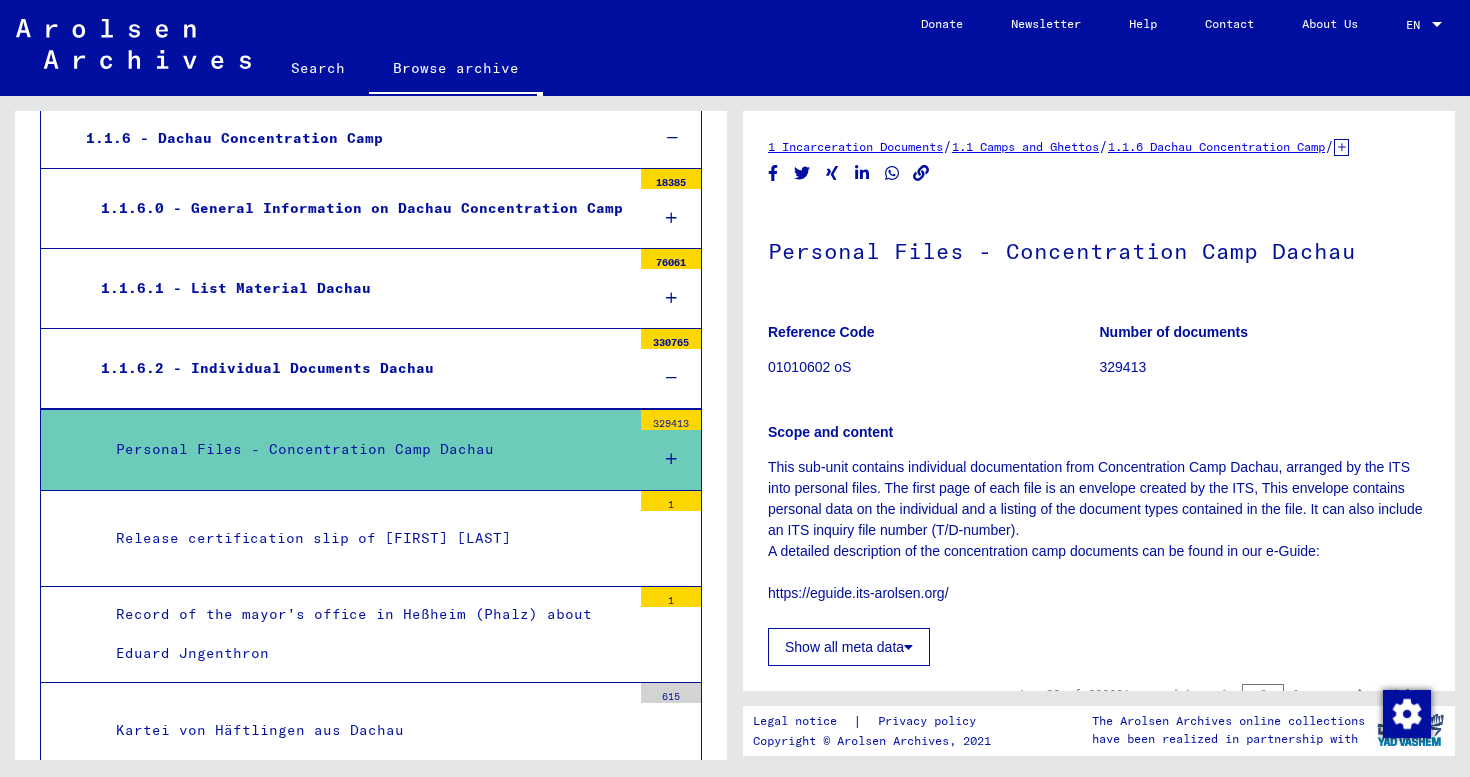click at bounding box center [671, 378] 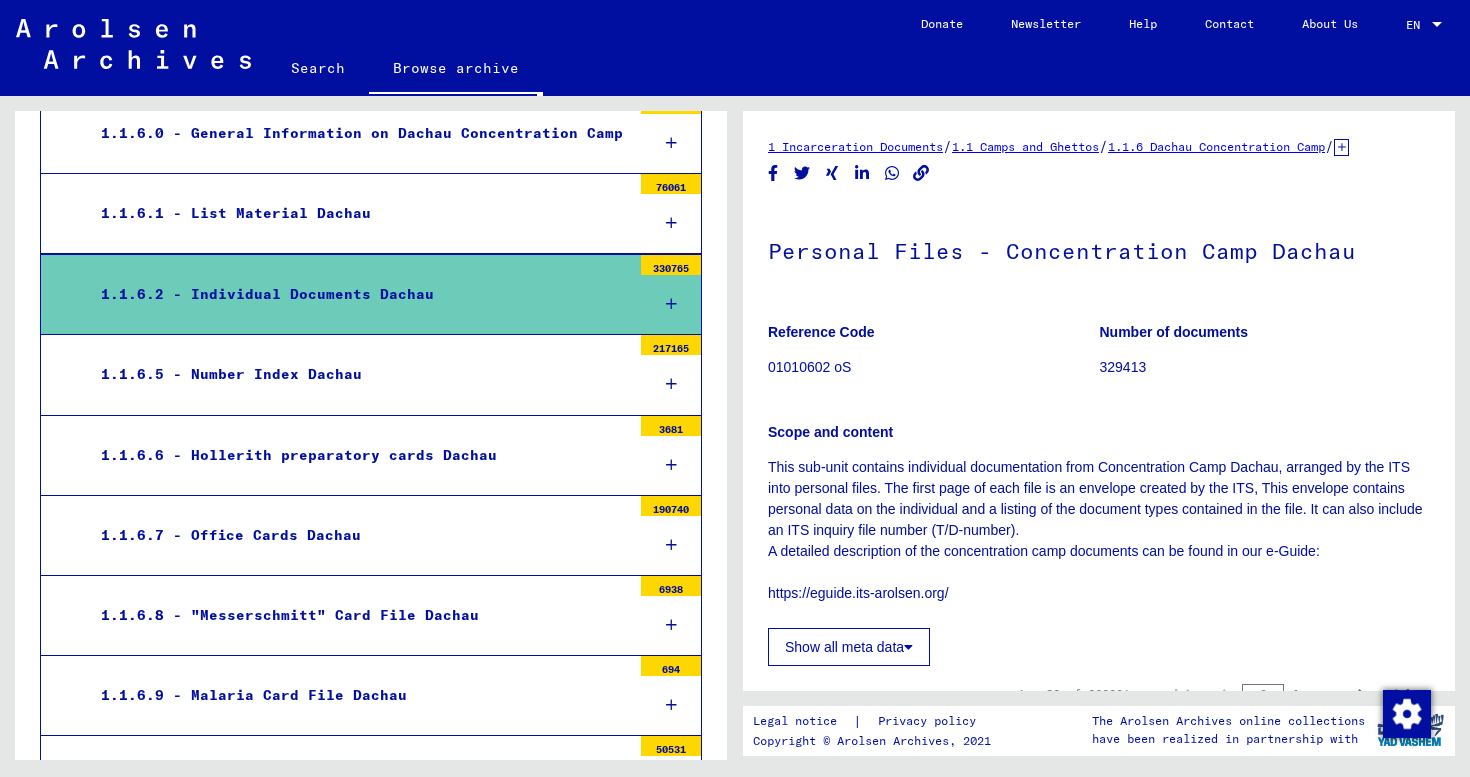 scroll, scrollTop: 772, scrollLeft: 0, axis: vertical 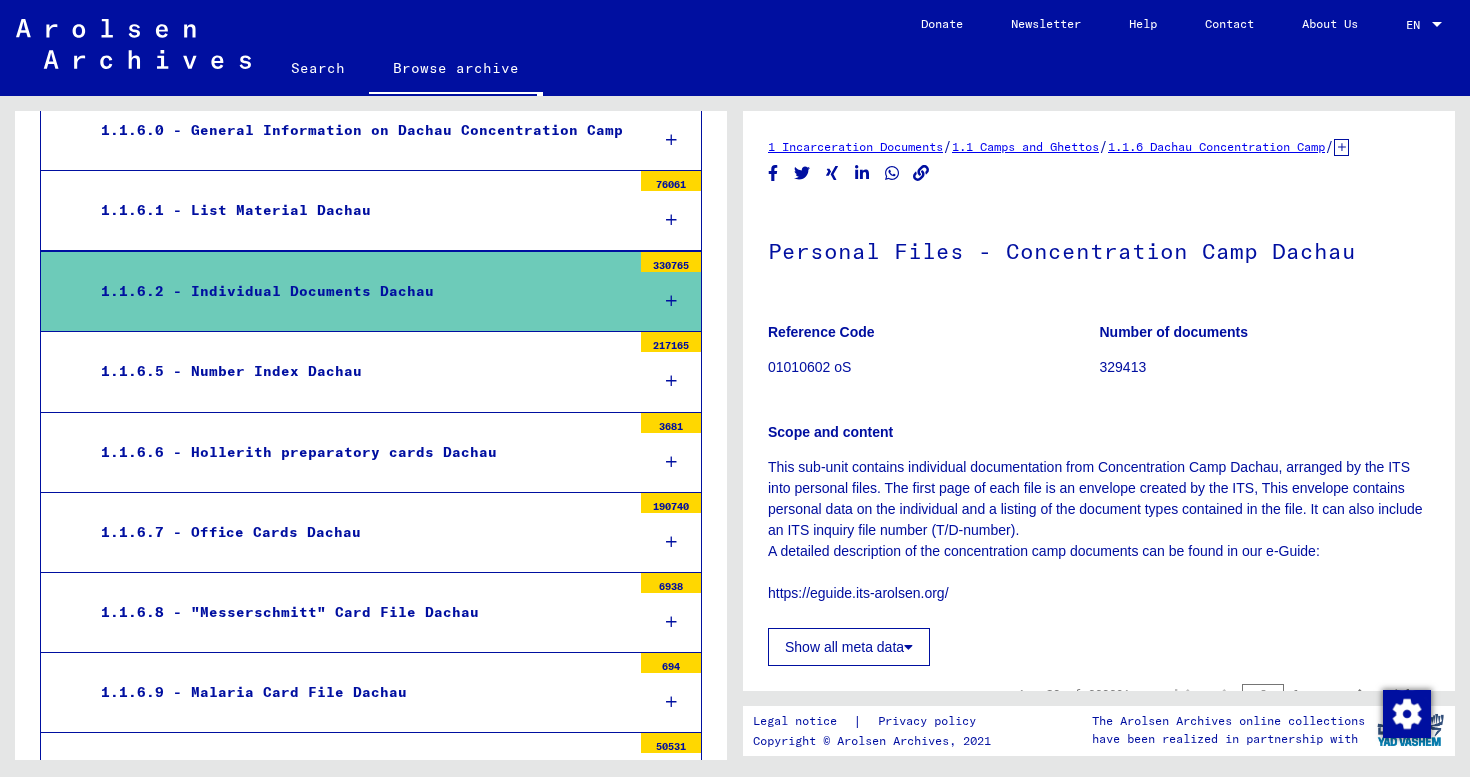 click on "[NUMBER] - Individual Documents Dachau [NUMBER]" at bounding box center (371, 291) 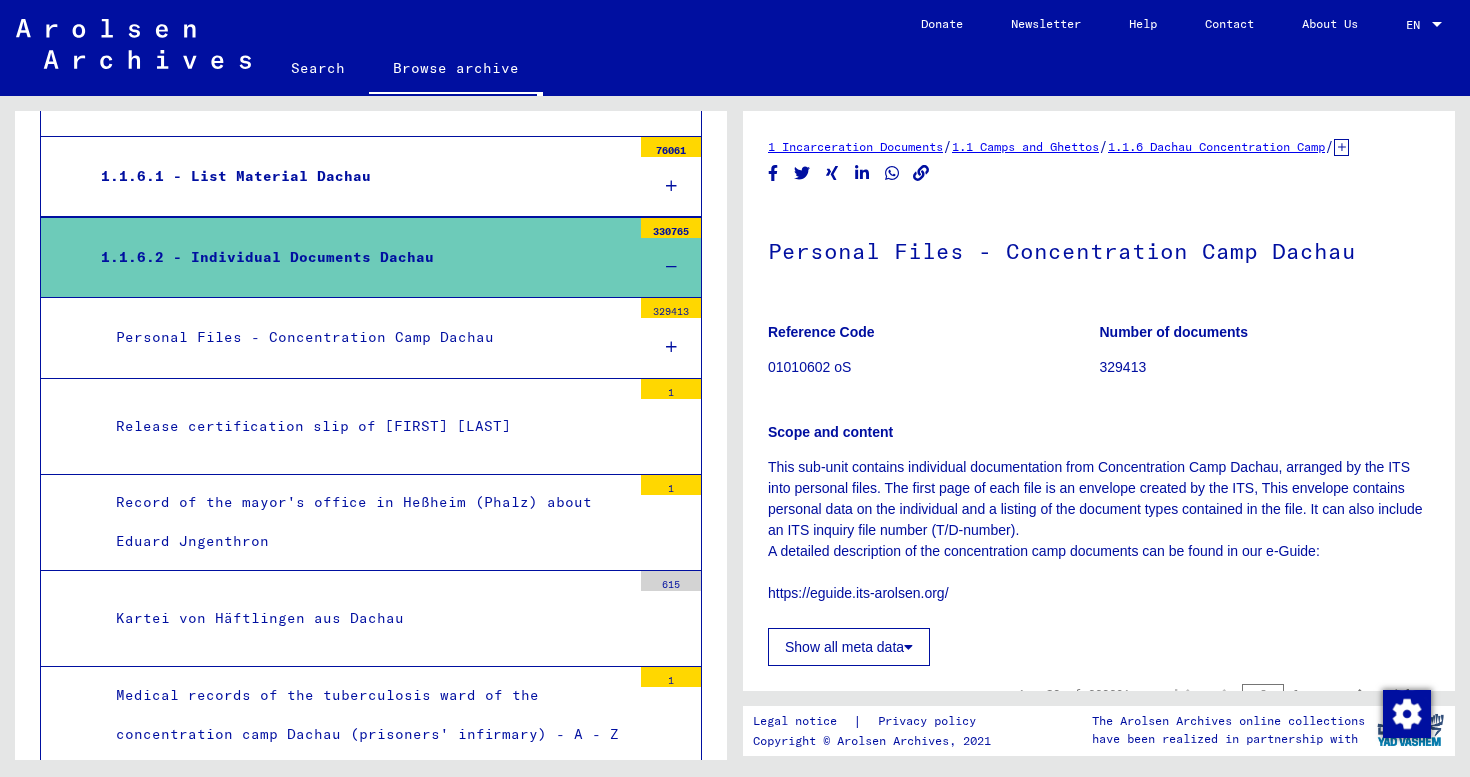 scroll, scrollTop: 857, scrollLeft: 0, axis: vertical 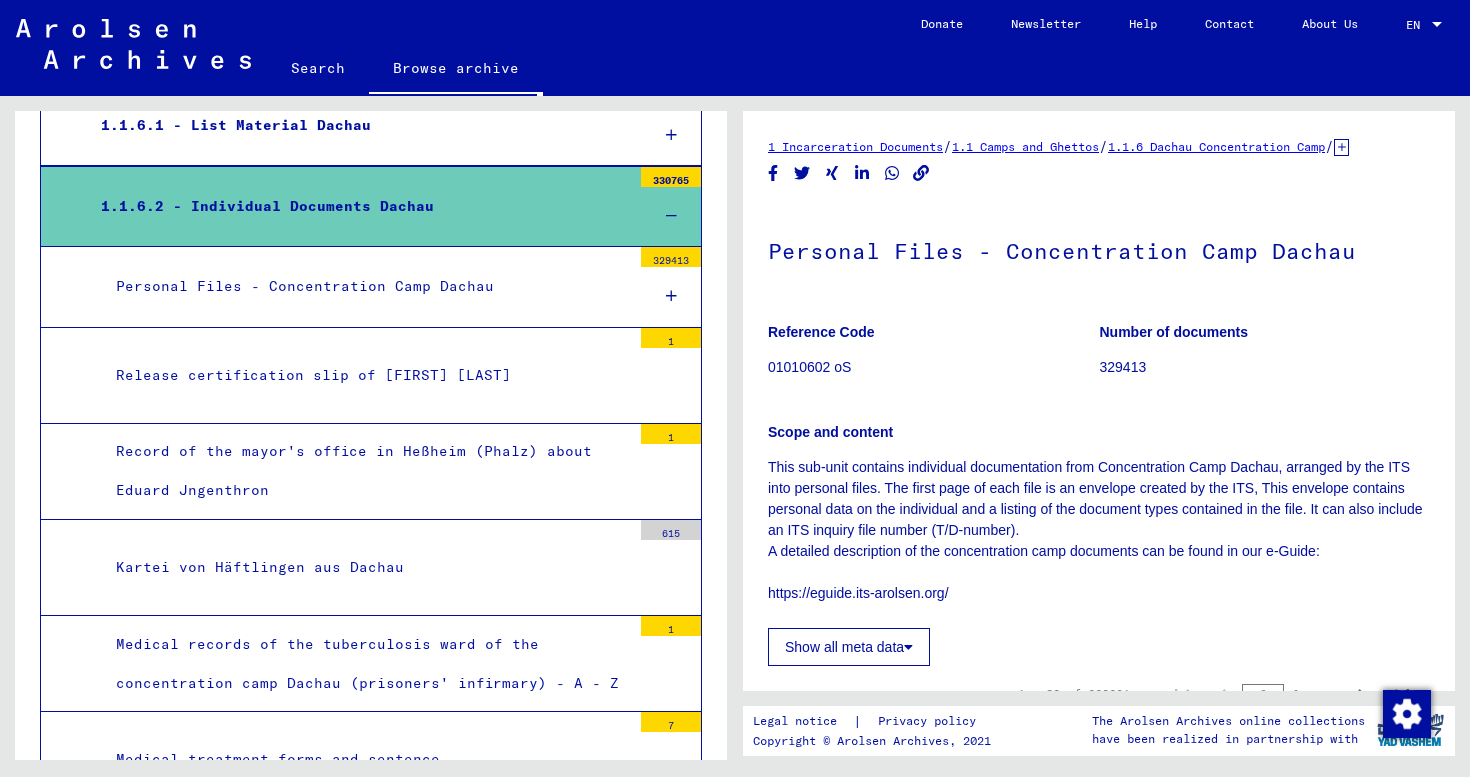 click on "Personal Files - Concentration Camp Dachau" at bounding box center [366, 286] 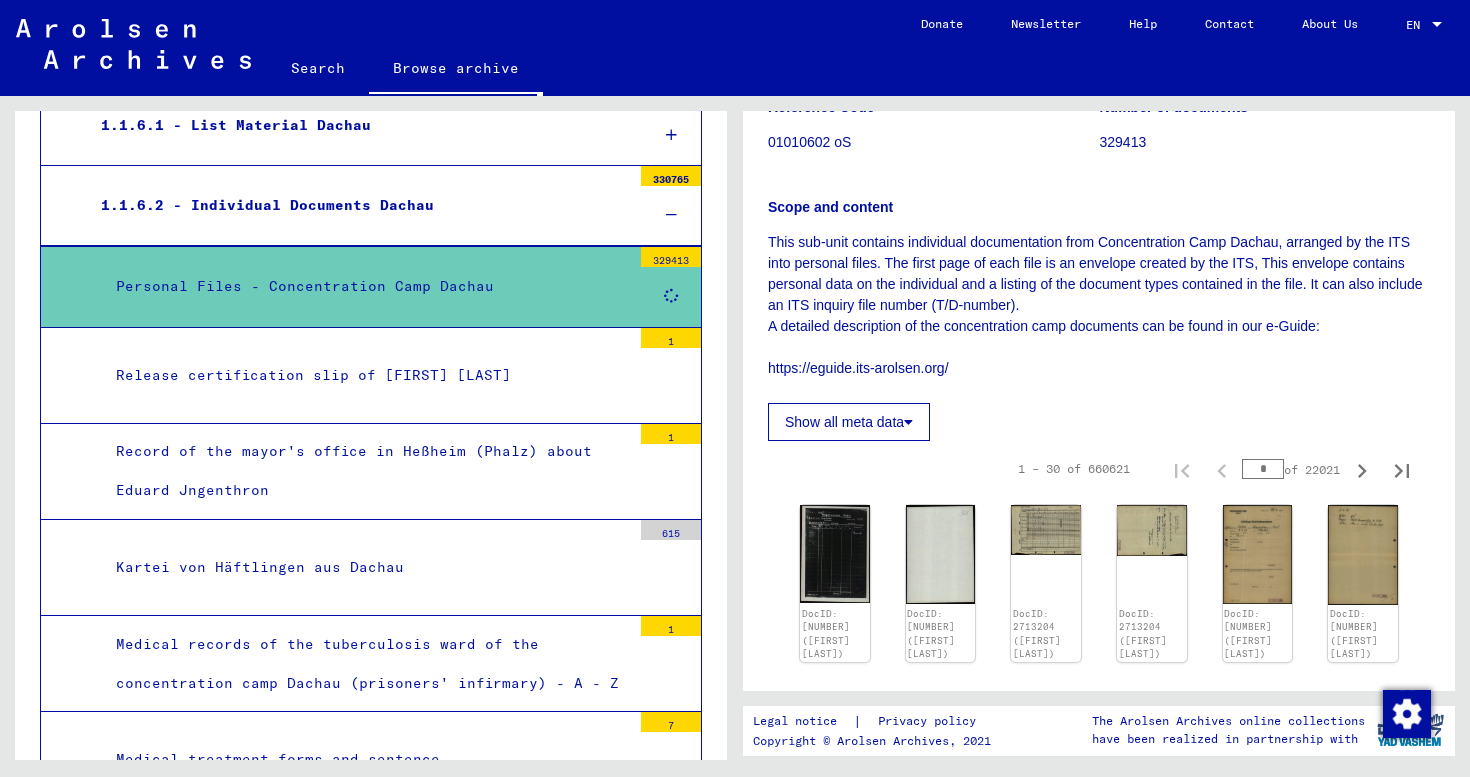scroll, scrollTop: 244, scrollLeft: 0, axis: vertical 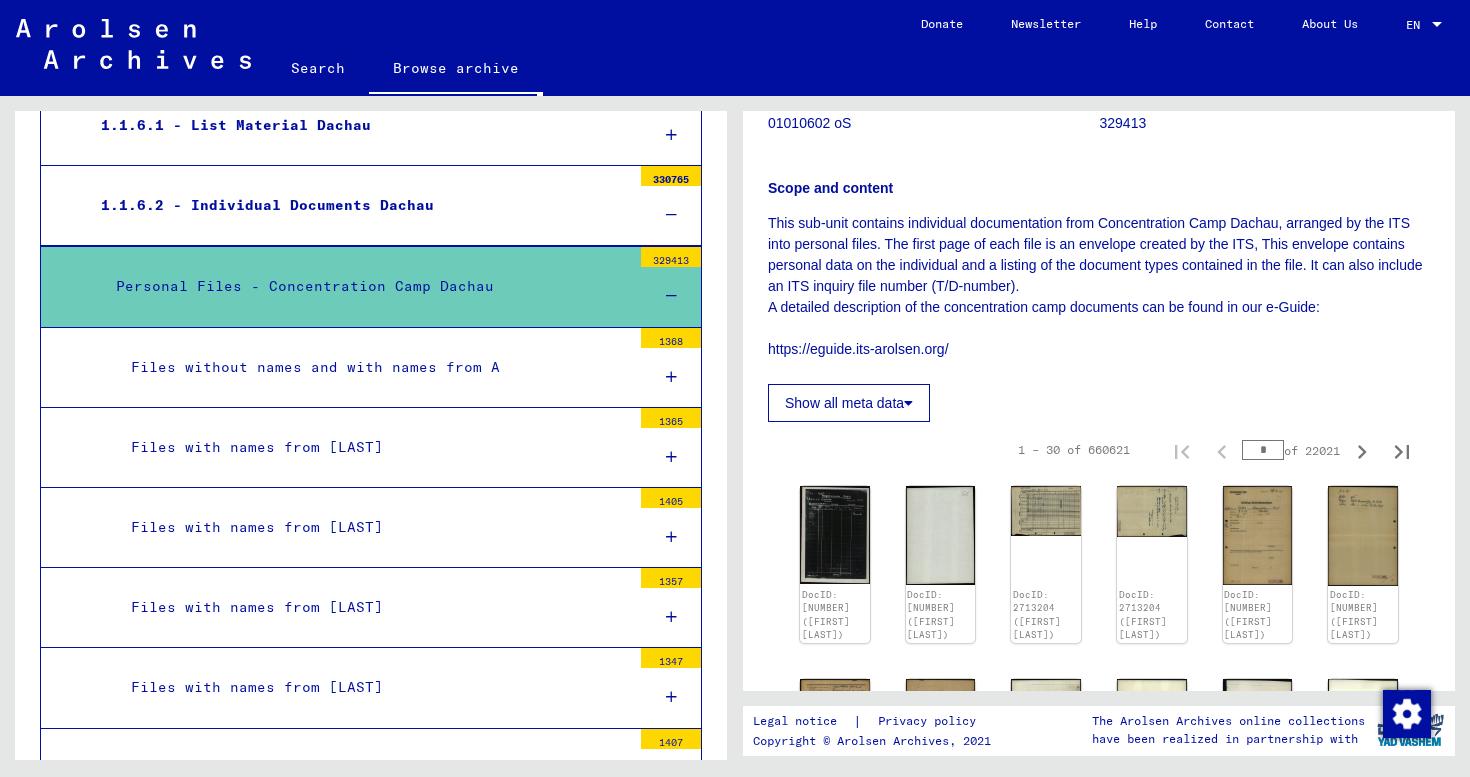 click at bounding box center (671, 296) 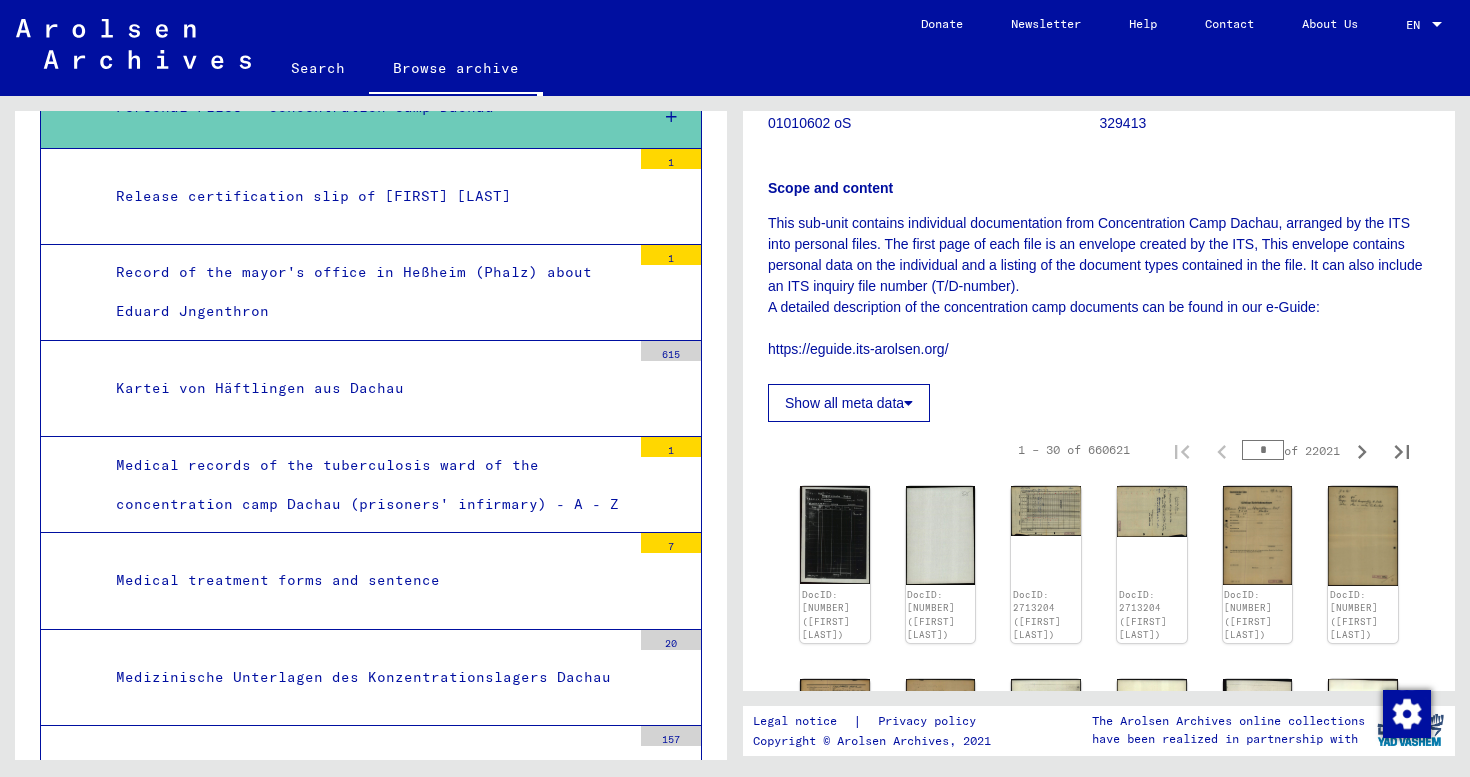 scroll, scrollTop: 1044, scrollLeft: 0, axis: vertical 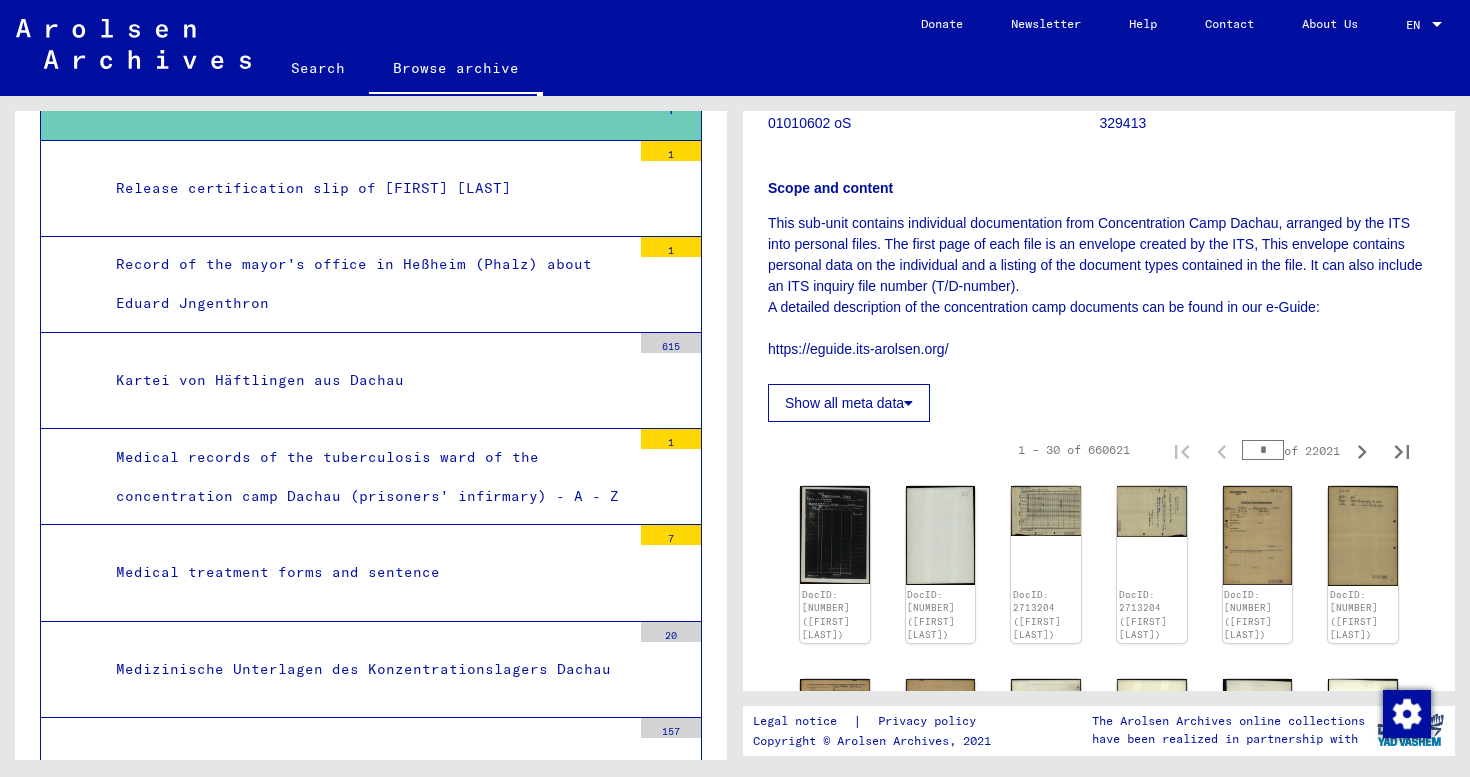 click on "Medizinische Unterlagen des Konzentrationslagers Dachau" at bounding box center (366, 669) 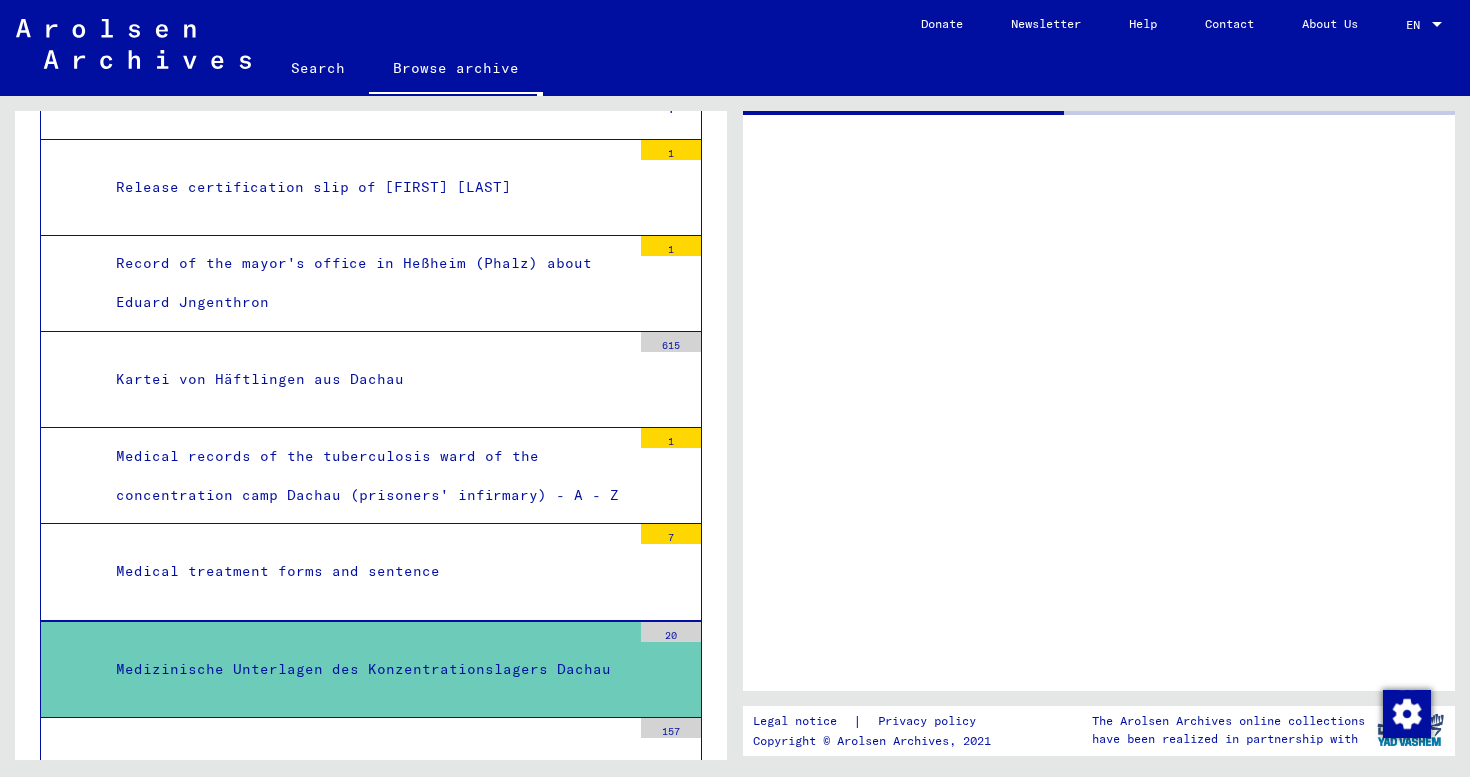 scroll, scrollTop: 0, scrollLeft: 0, axis: both 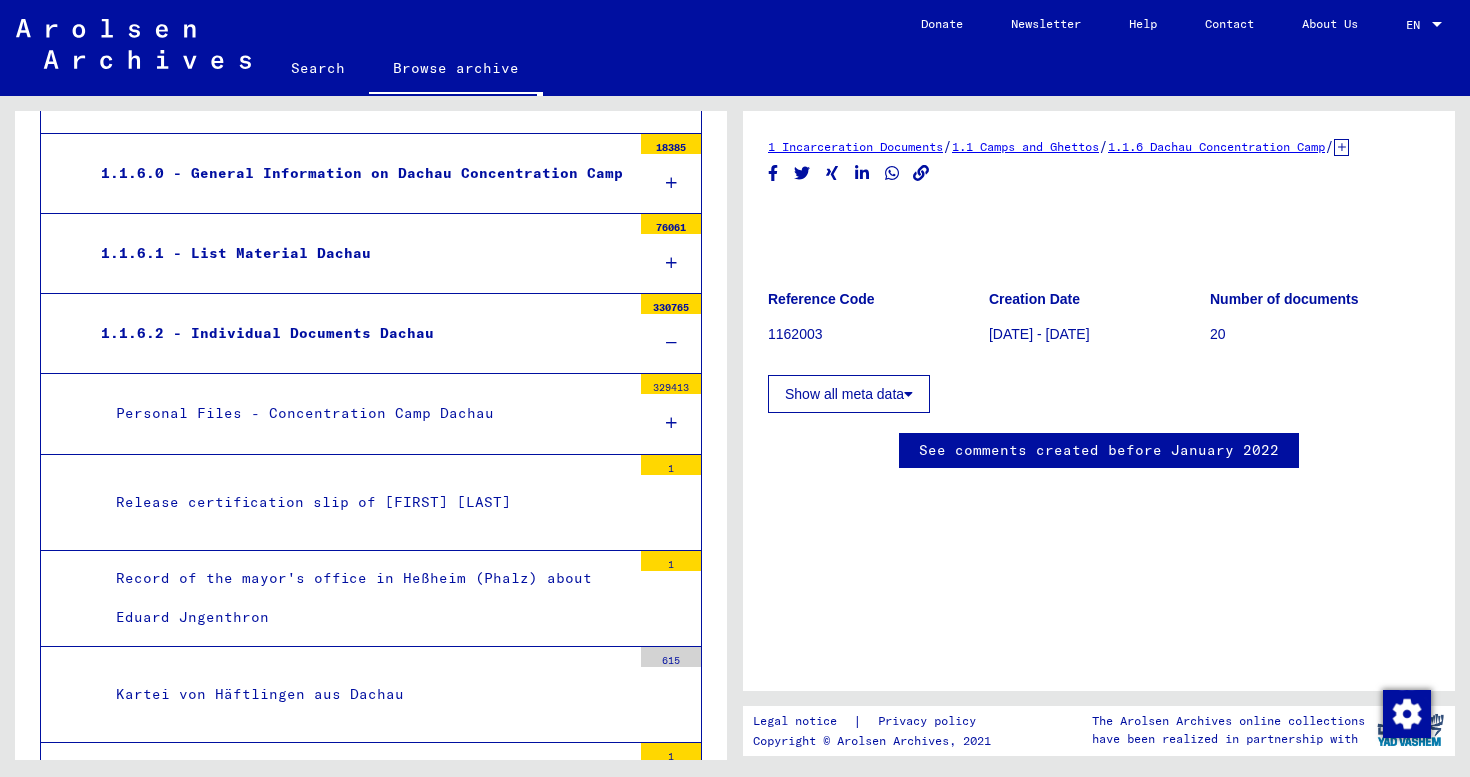 click on "Release certification slip of [FIRST] [LAST]" at bounding box center (371, 503) 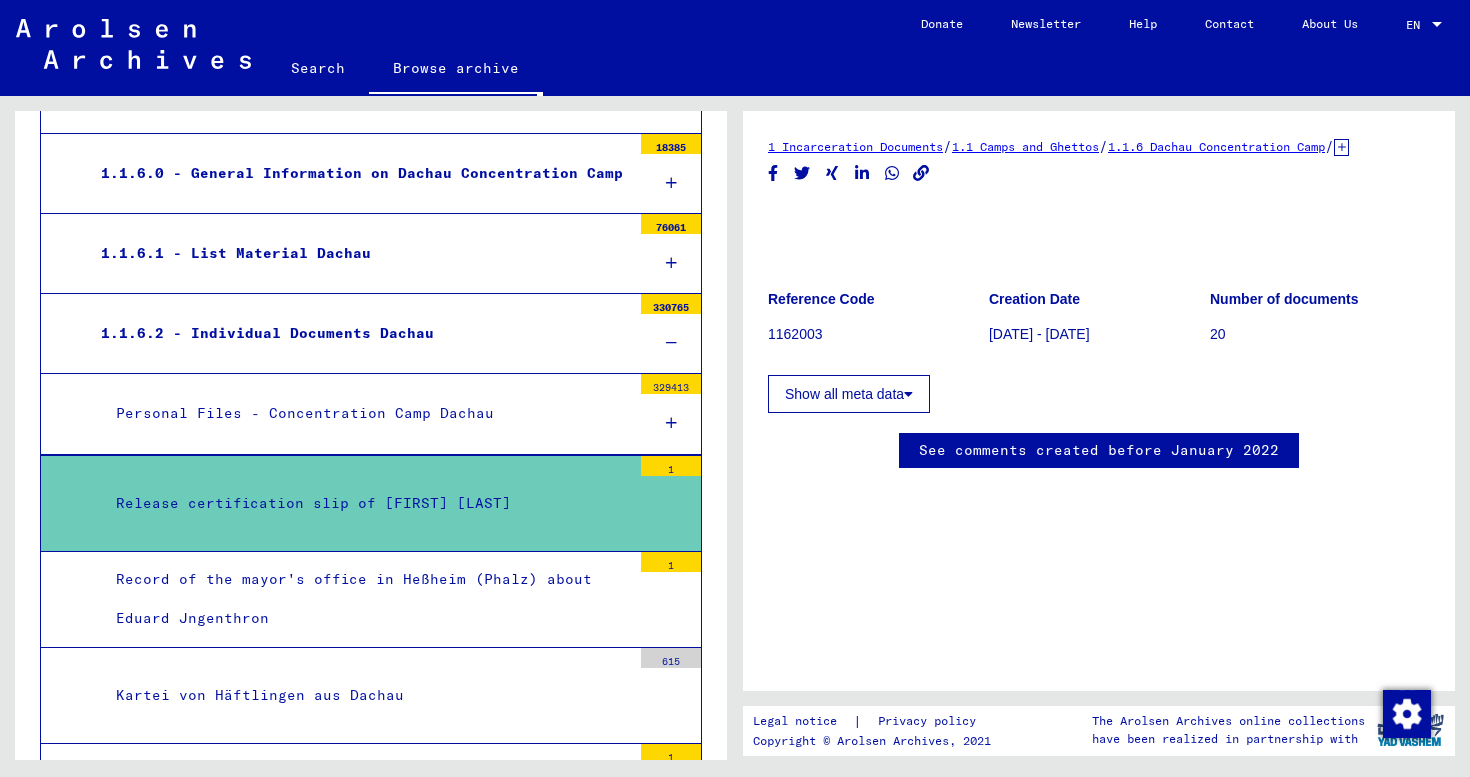scroll, scrollTop: 0, scrollLeft: 0, axis: both 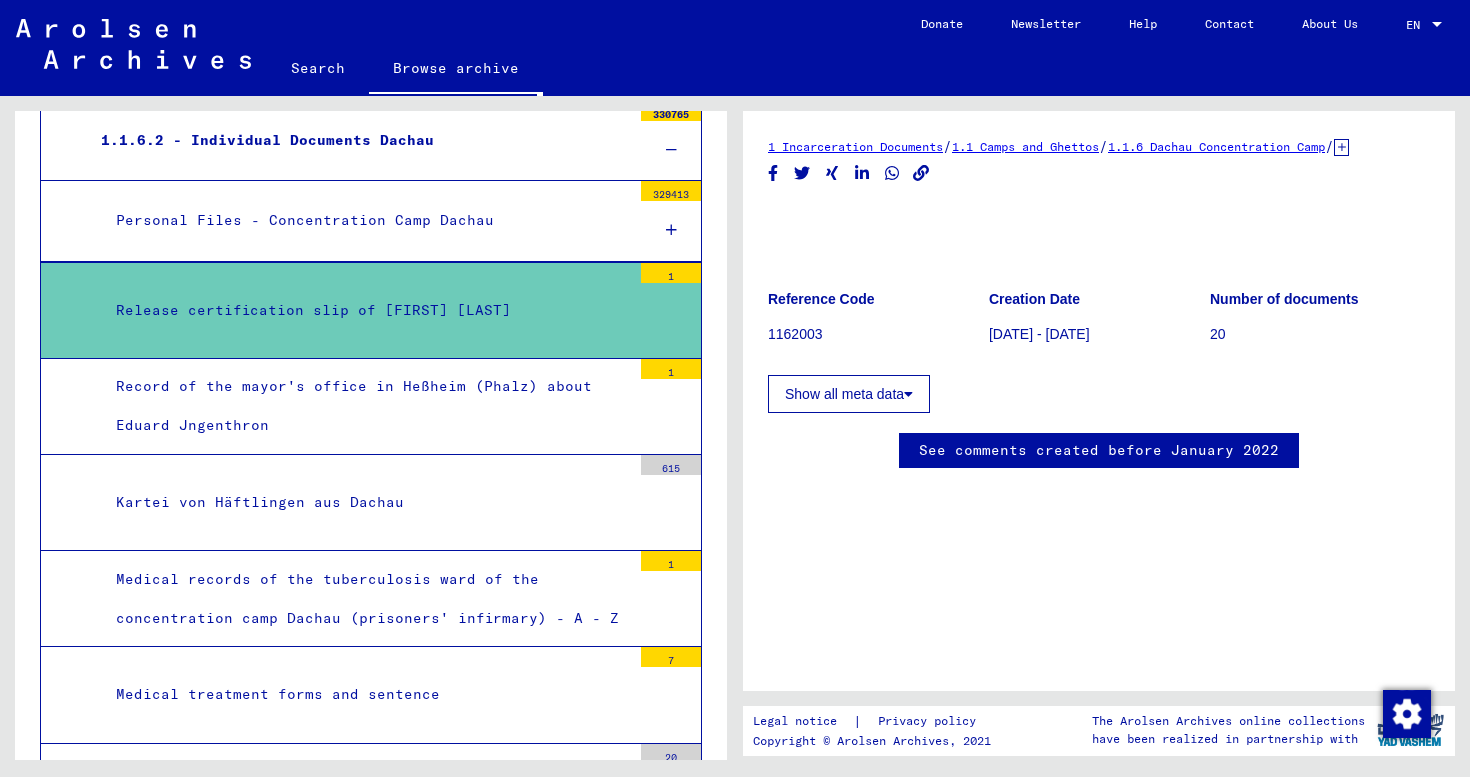 click on "Record of the mayor's office in Heßheim (Phalz) about Eduard Jngenthron" at bounding box center [366, 406] 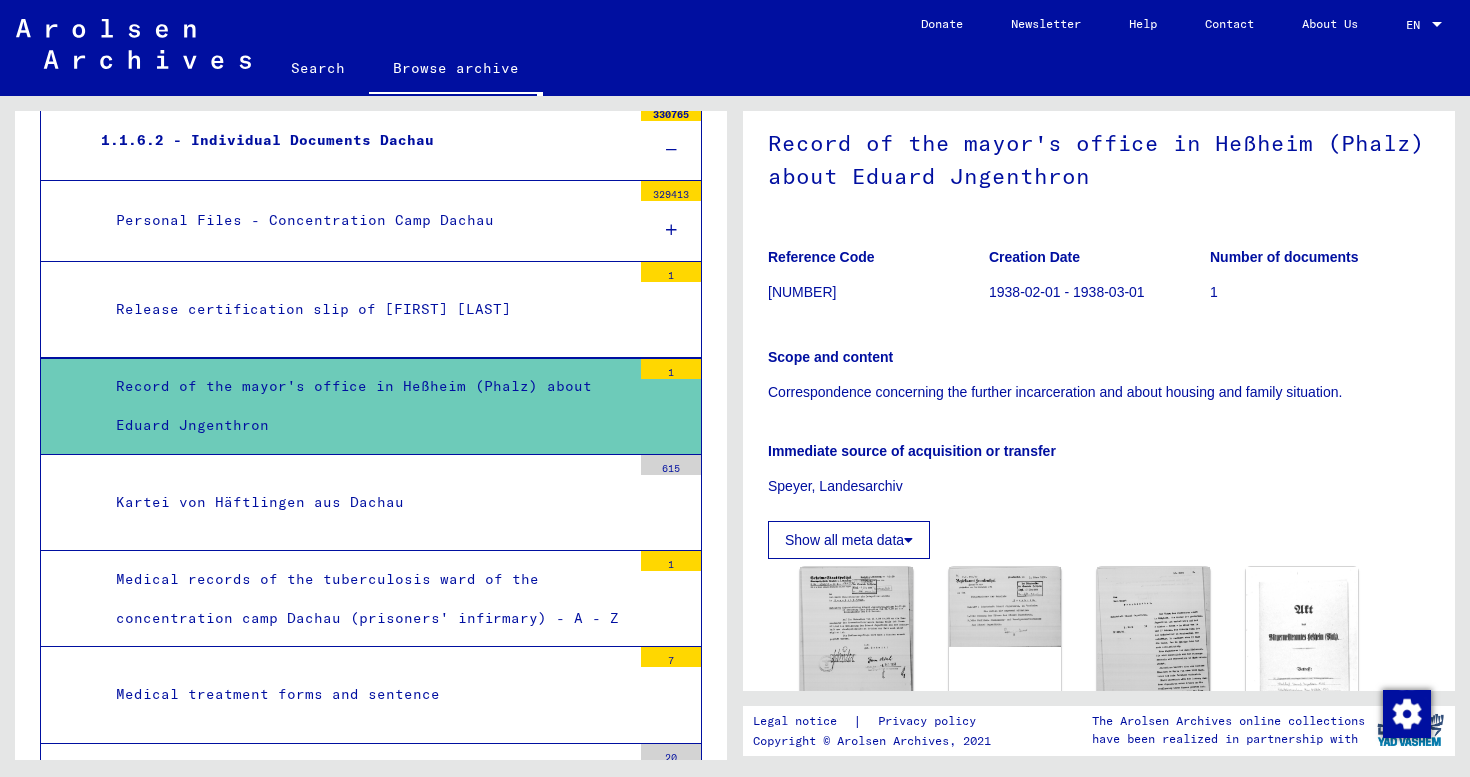 scroll, scrollTop: 260, scrollLeft: 0, axis: vertical 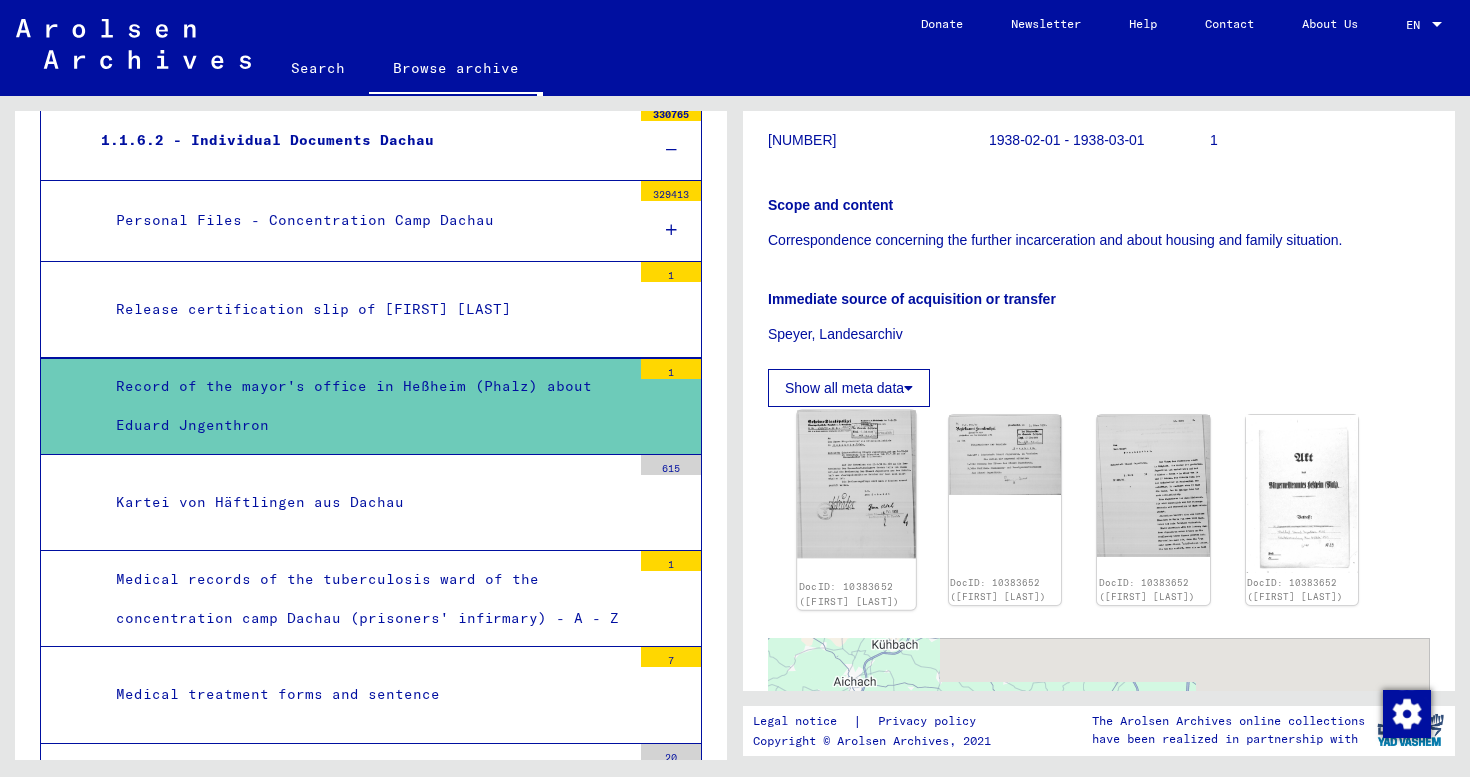 click 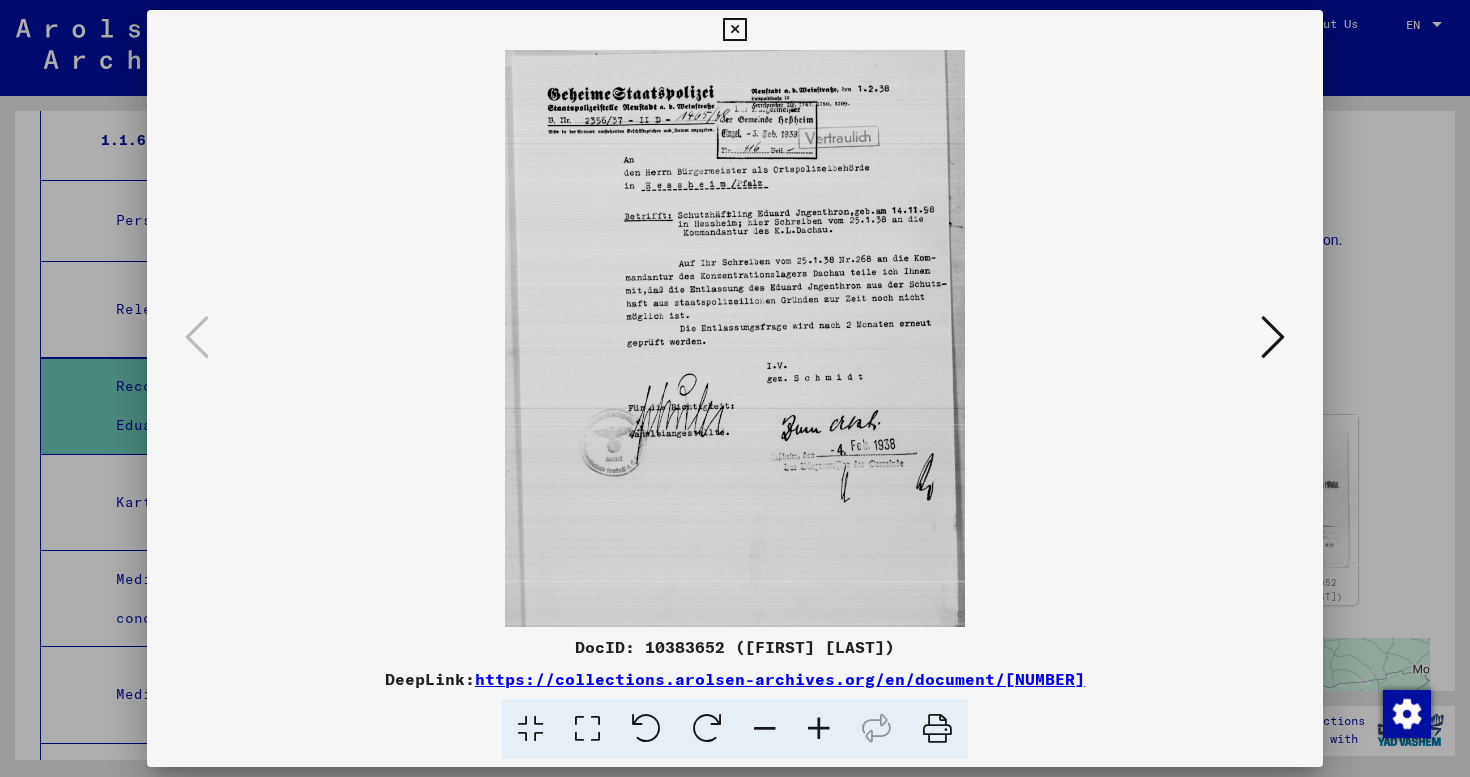 click at bounding box center (1273, 337) 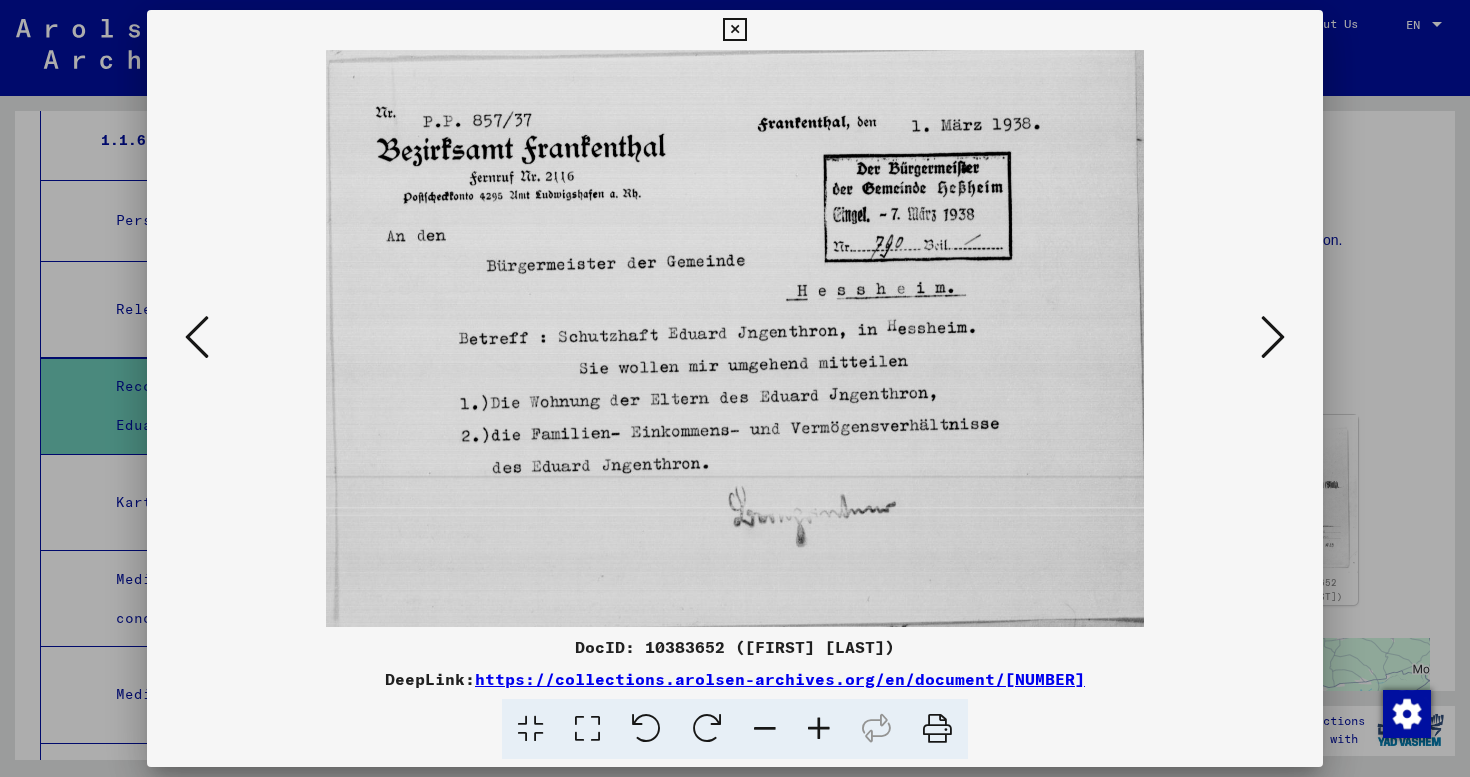 click at bounding box center [1273, 337] 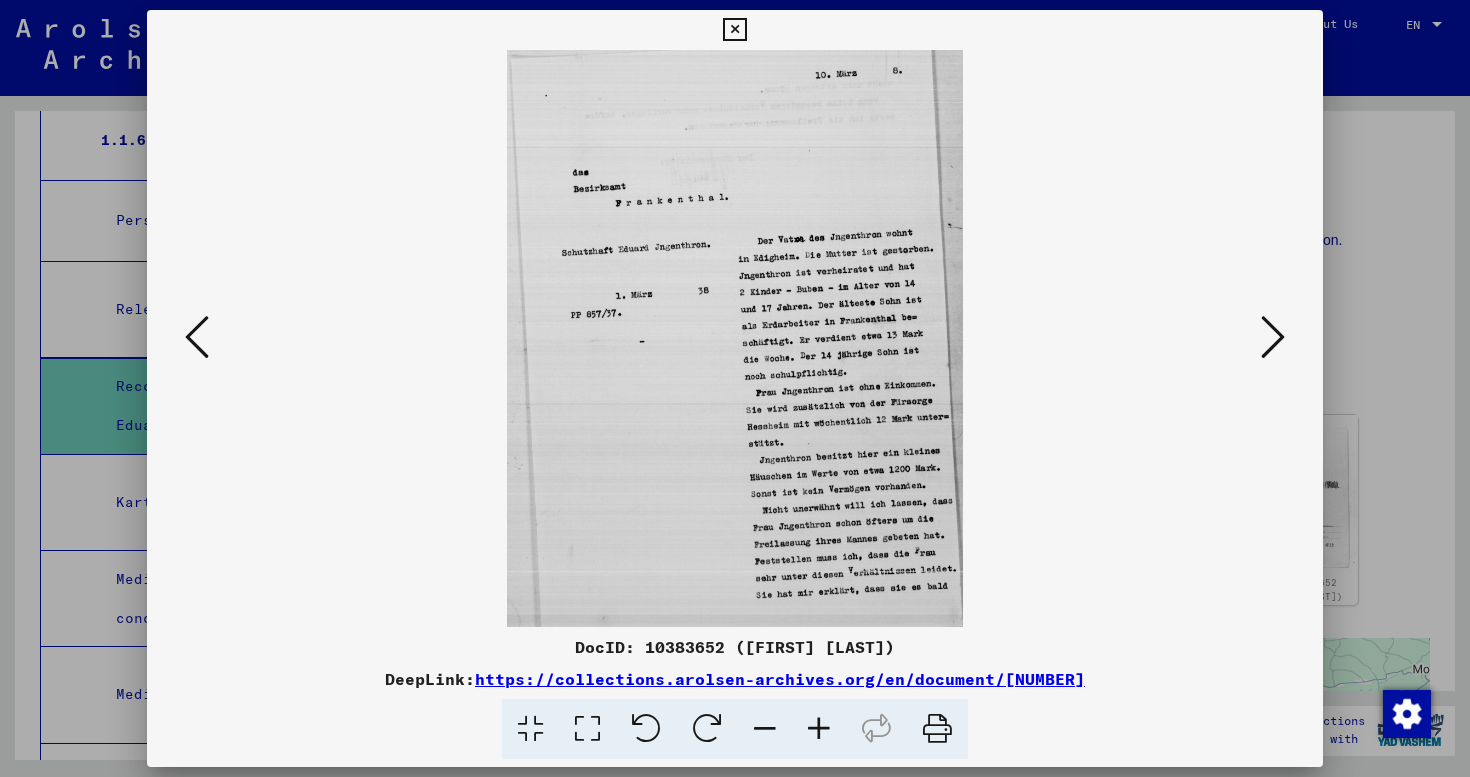 click at bounding box center (1273, 337) 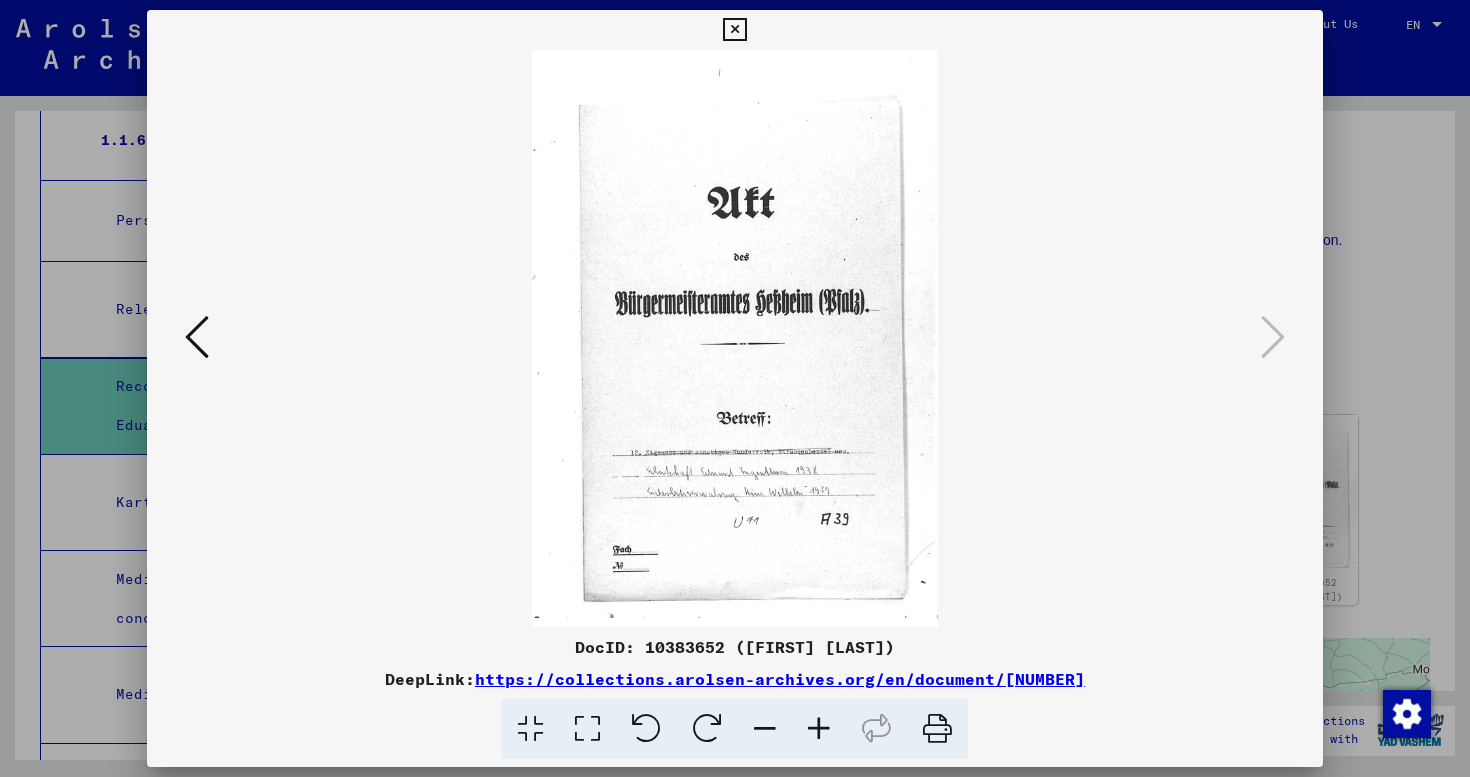 click at bounding box center (734, 30) 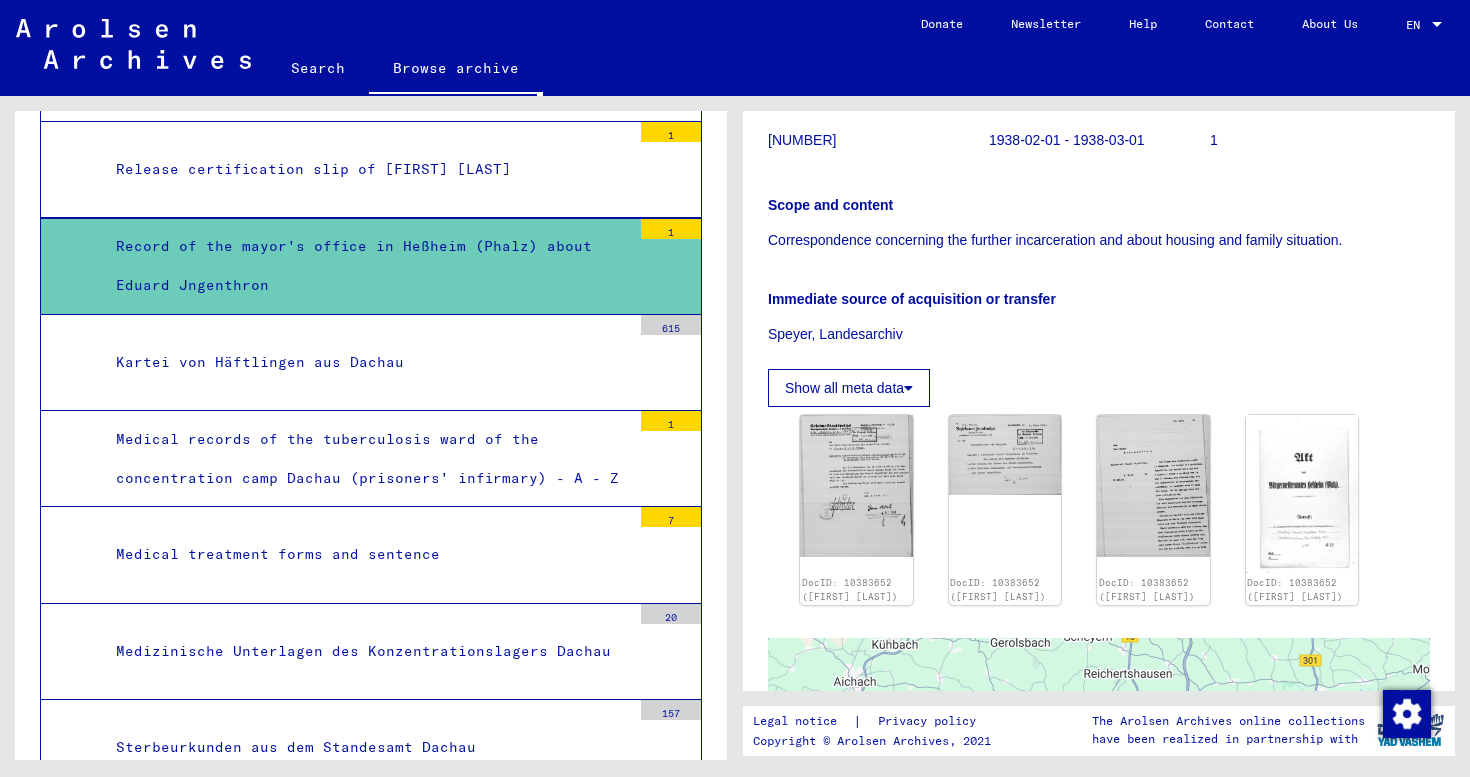 scroll, scrollTop: 1066, scrollLeft: 0, axis: vertical 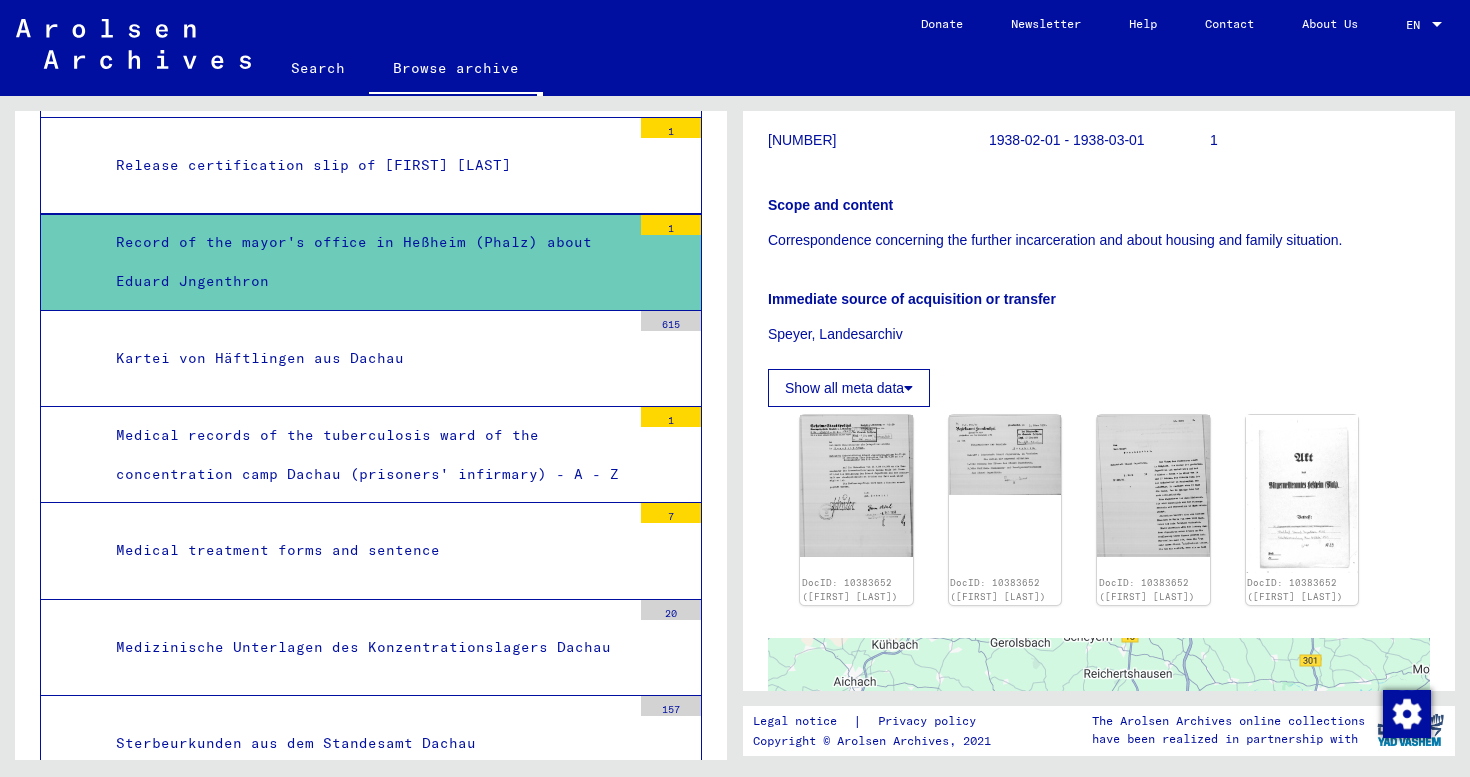 click on "Kartei von Häftlingen aus Dachau" at bounding box center [366, 358] 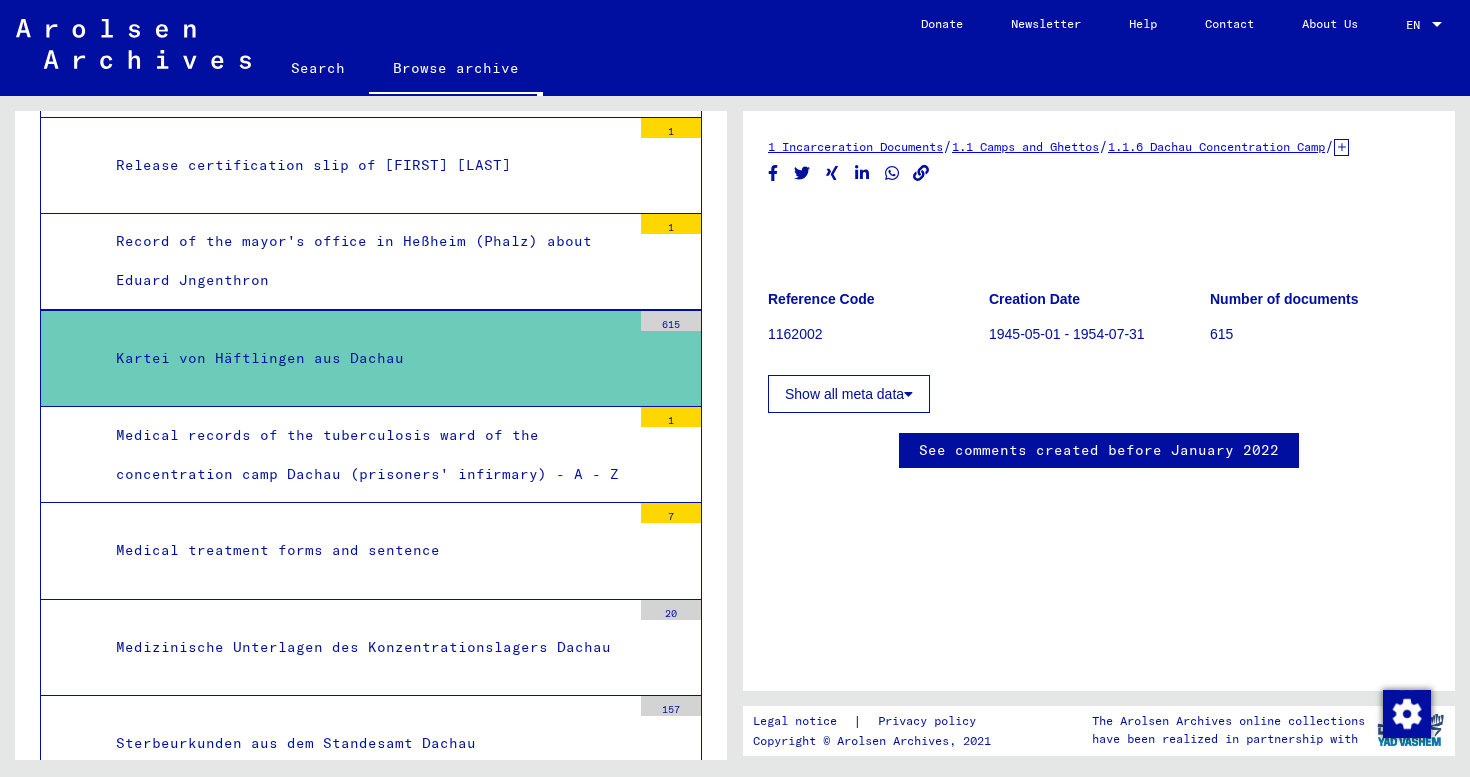 scroll, scrollTop: 499, scrollLeft: 0, axis: vertical 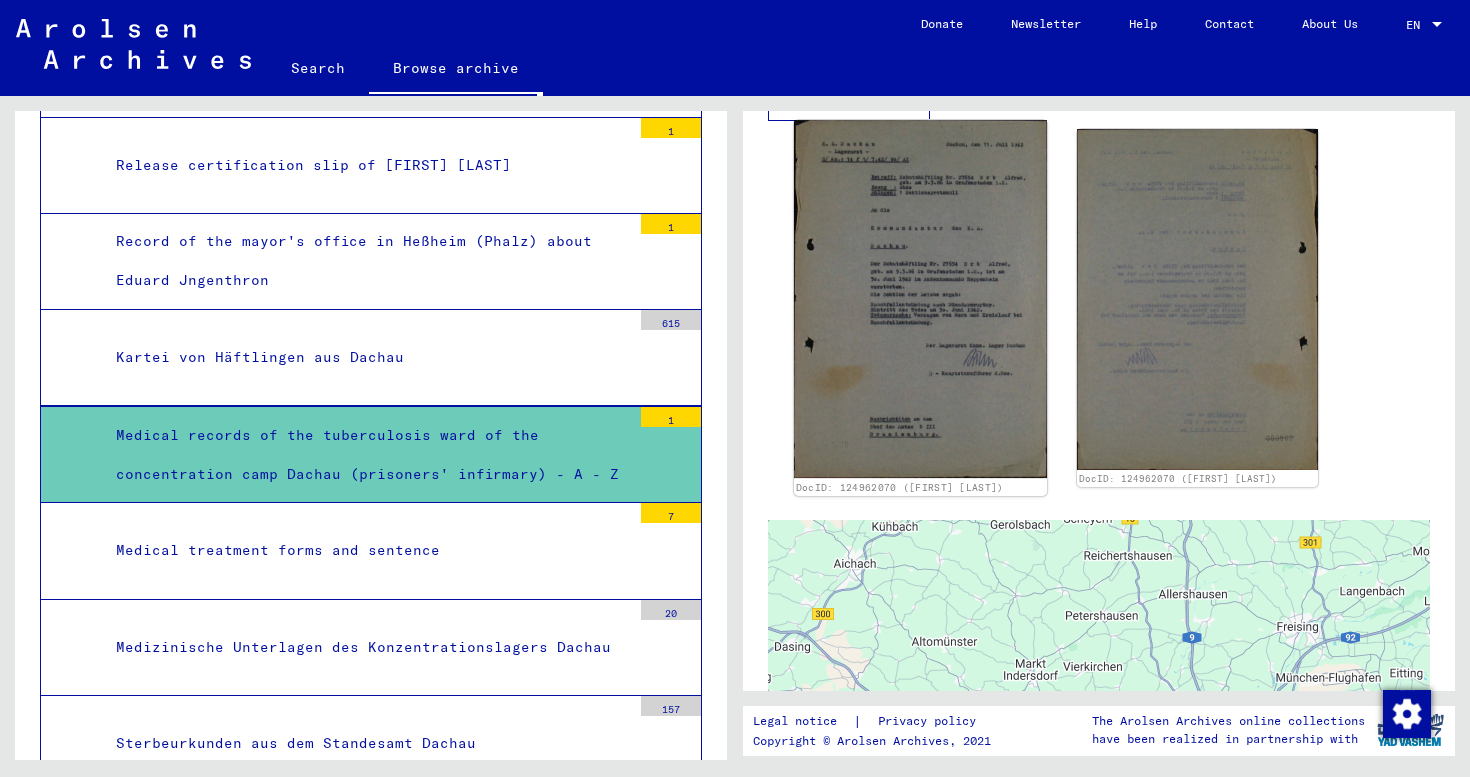 click 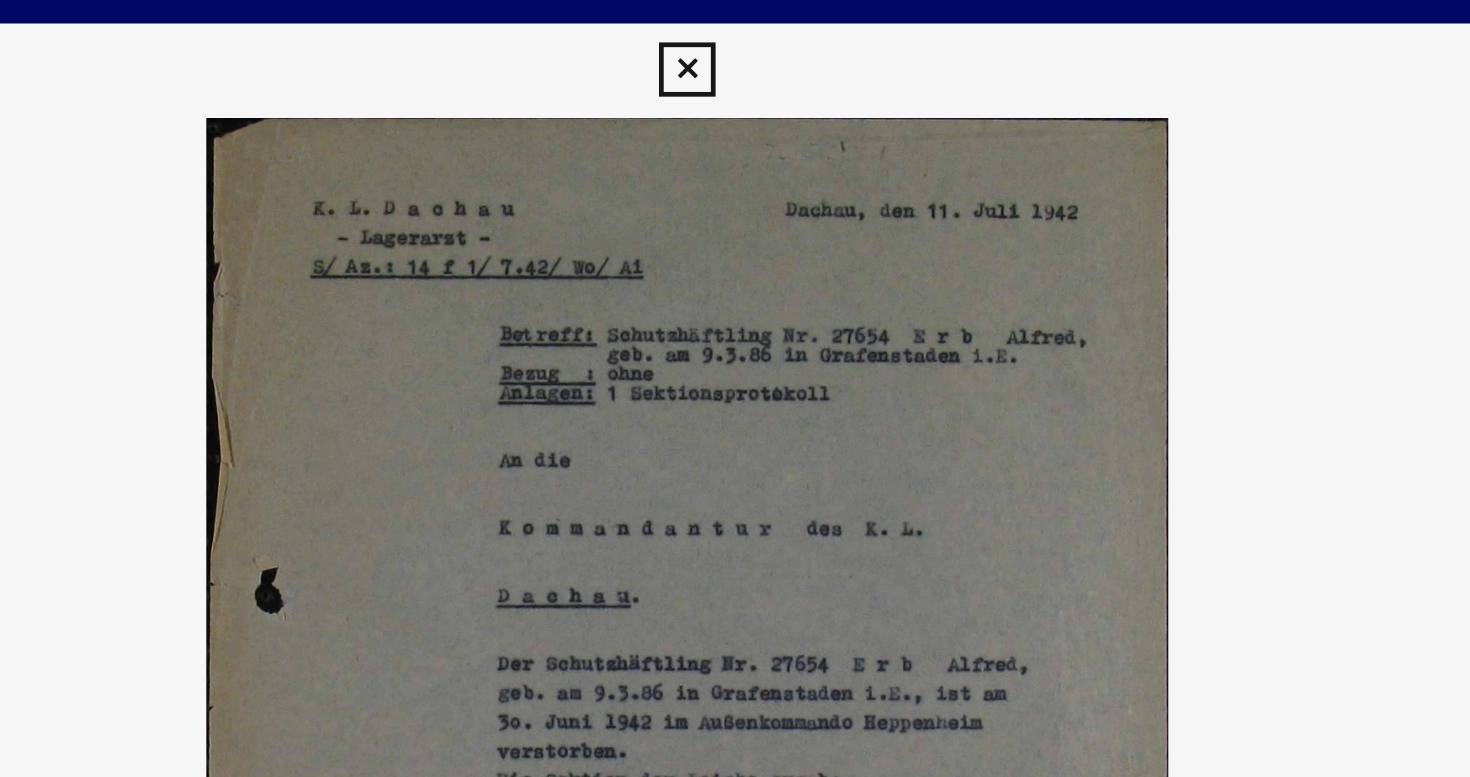 click at bounding box center (734, 30) 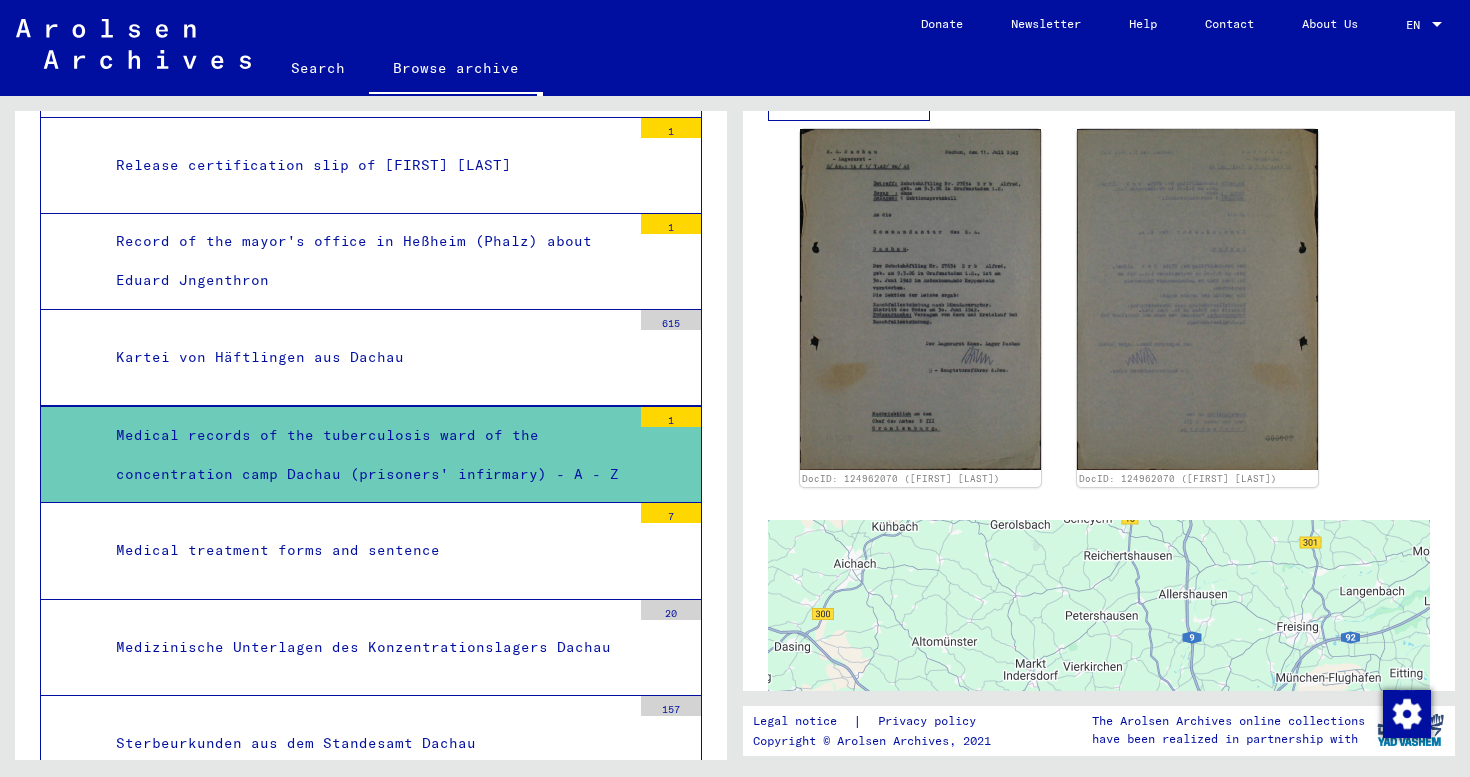 click on "Medical treatment forms and sentence" at bounding box center [366, 550] 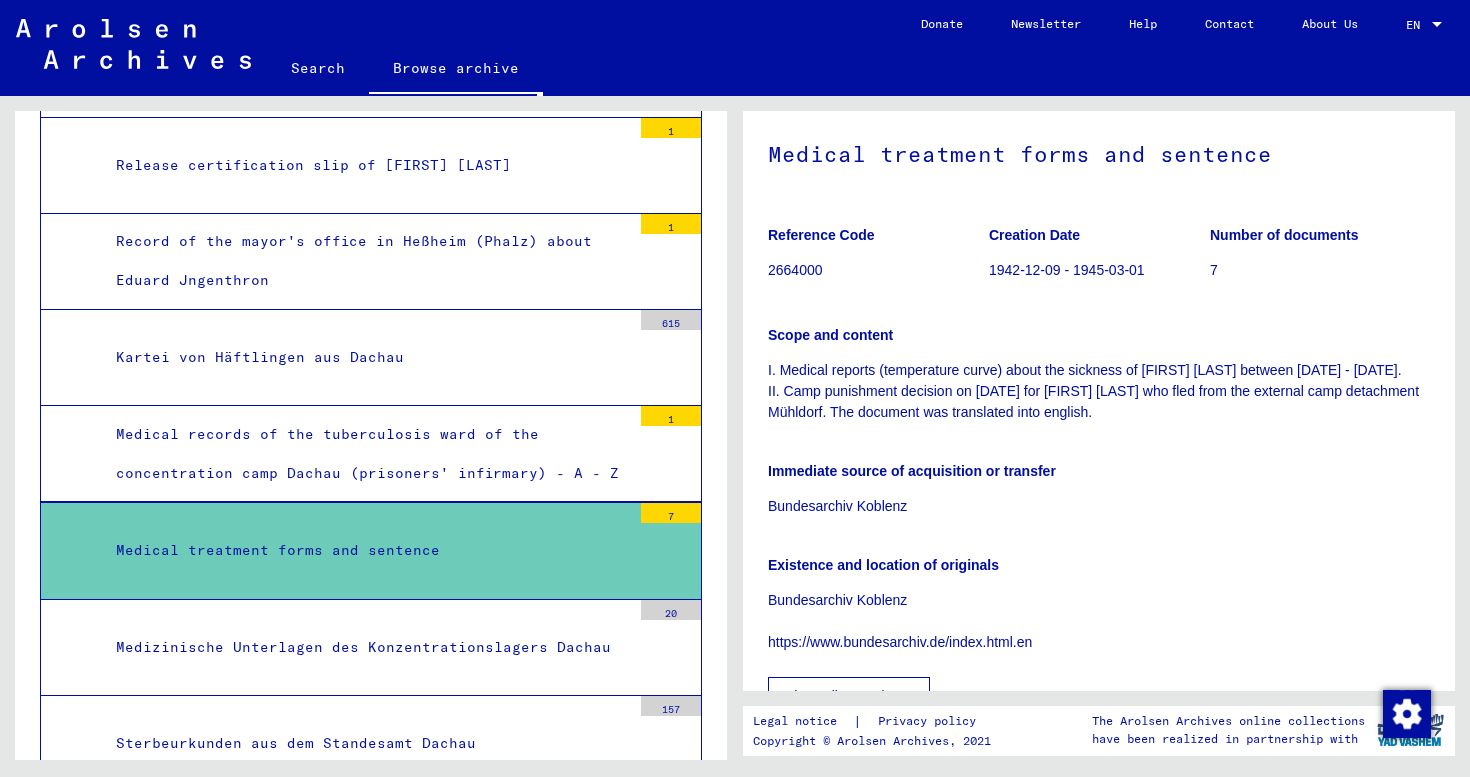 scroll, scrollTop: 160, scrollLeft: 0, axis: vertical 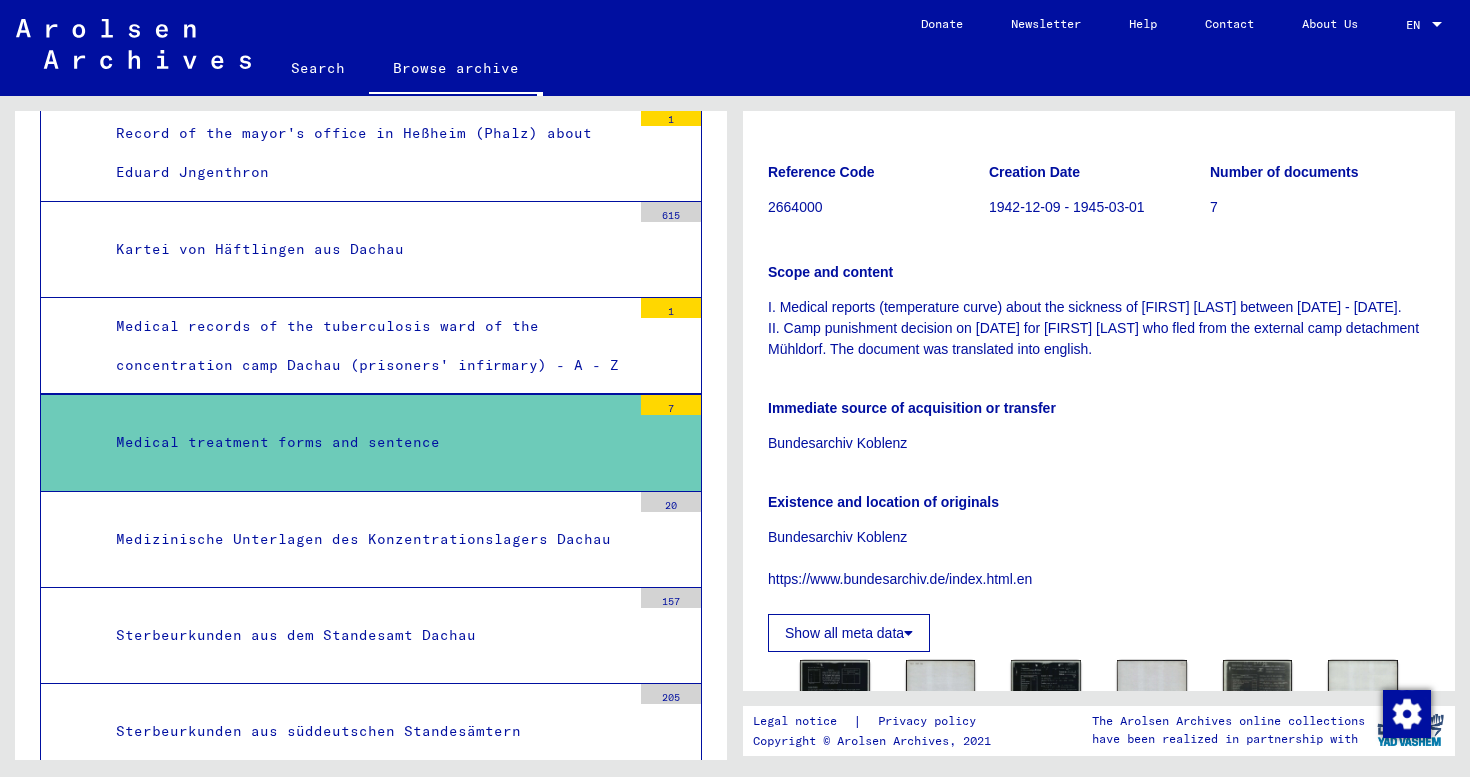 click on "Kartei von Häftlingen aus Dachau" at bounding box center [366, 249] 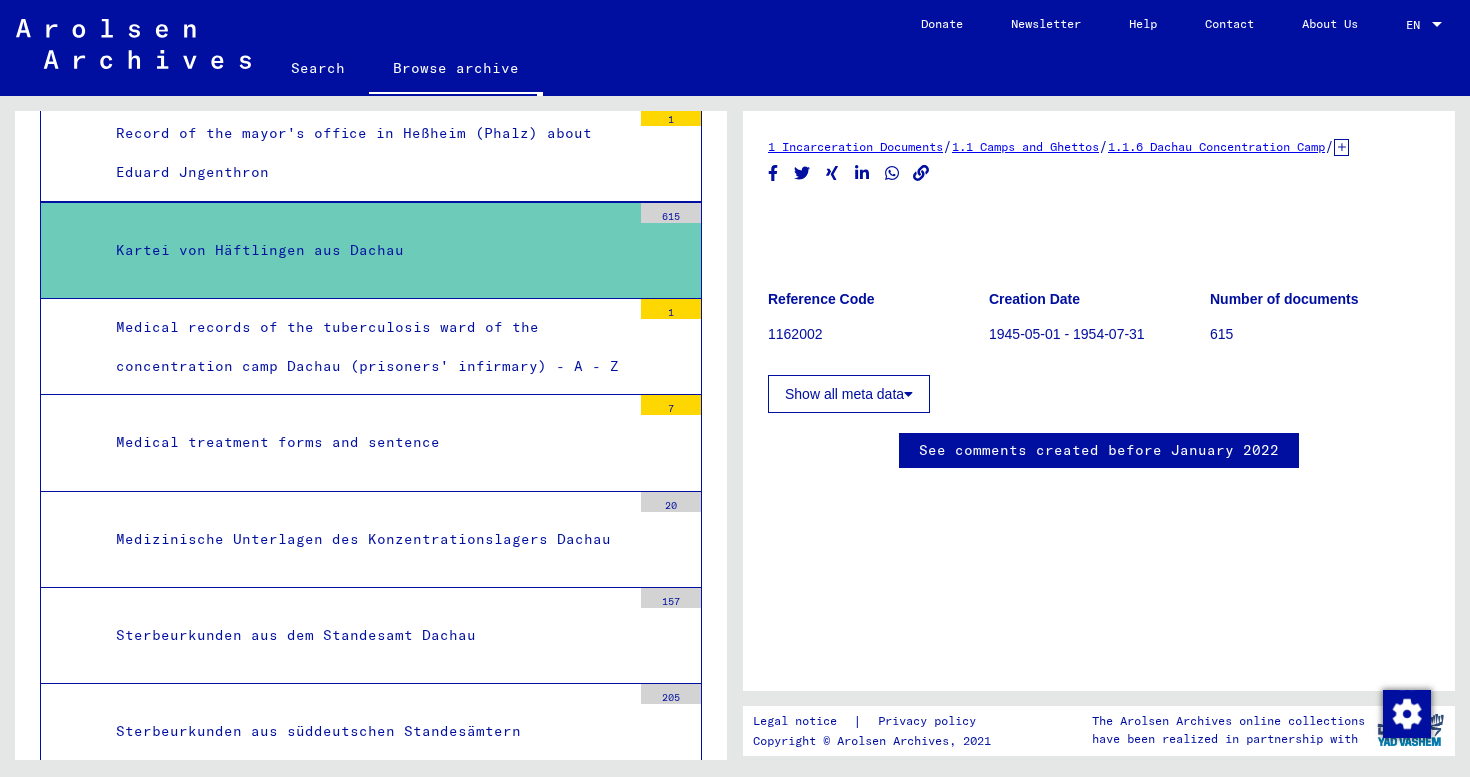 scroll, scrollTop: 460, scrollLeft: 0, axis: vertical 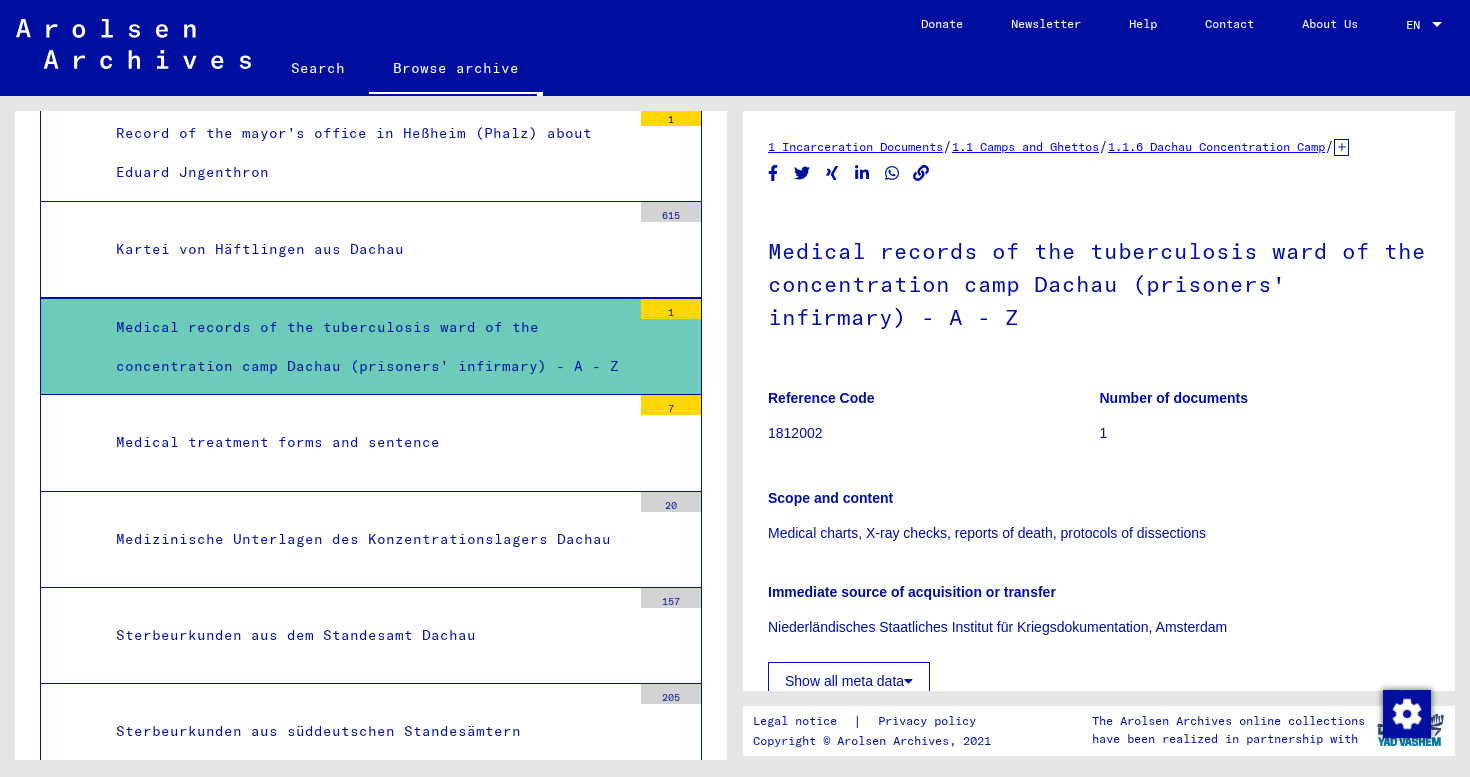 click on "Medical treatment forms and sentence 7" at bounding box center [371, 443] 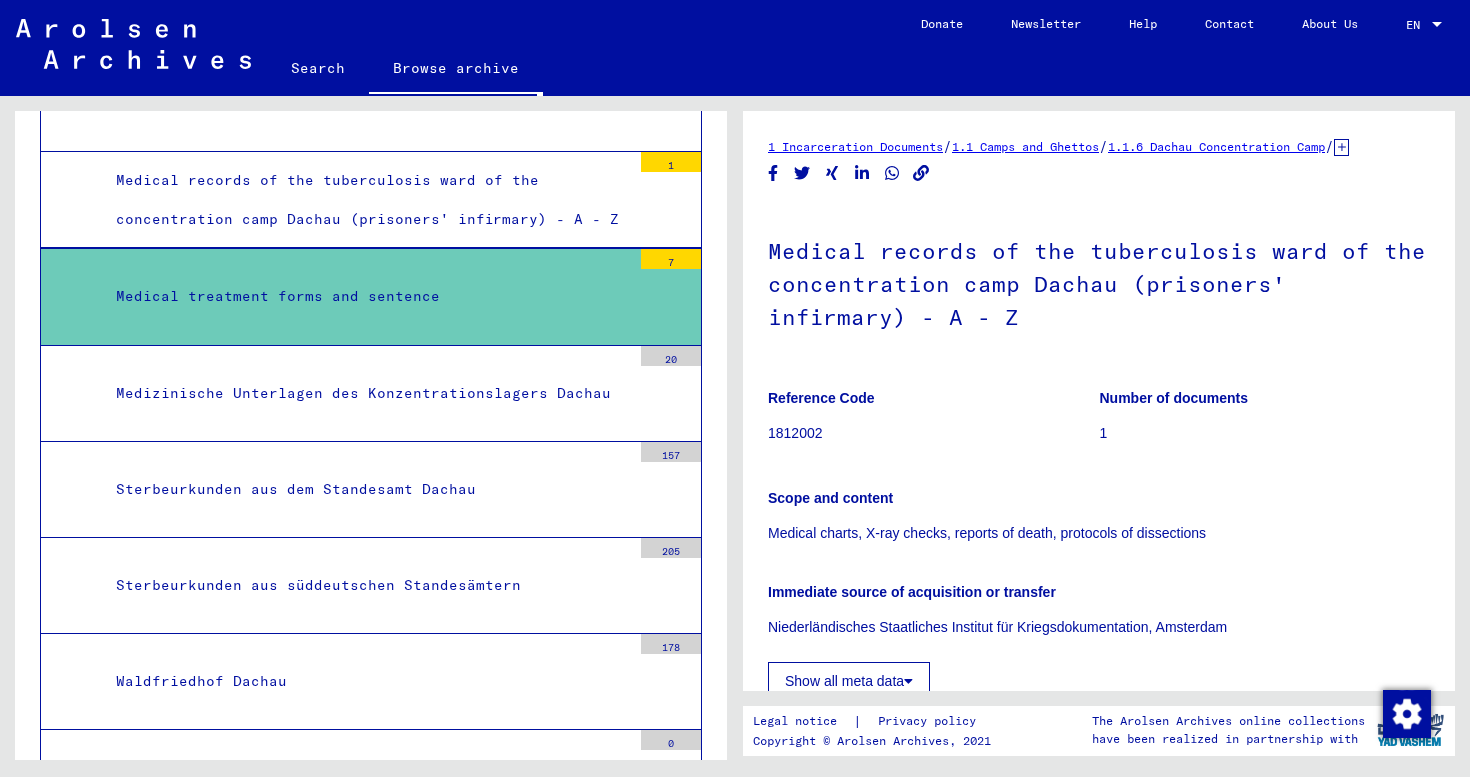scroll, scrollTop: 1325, scrollLeft: 0, axis: vertical 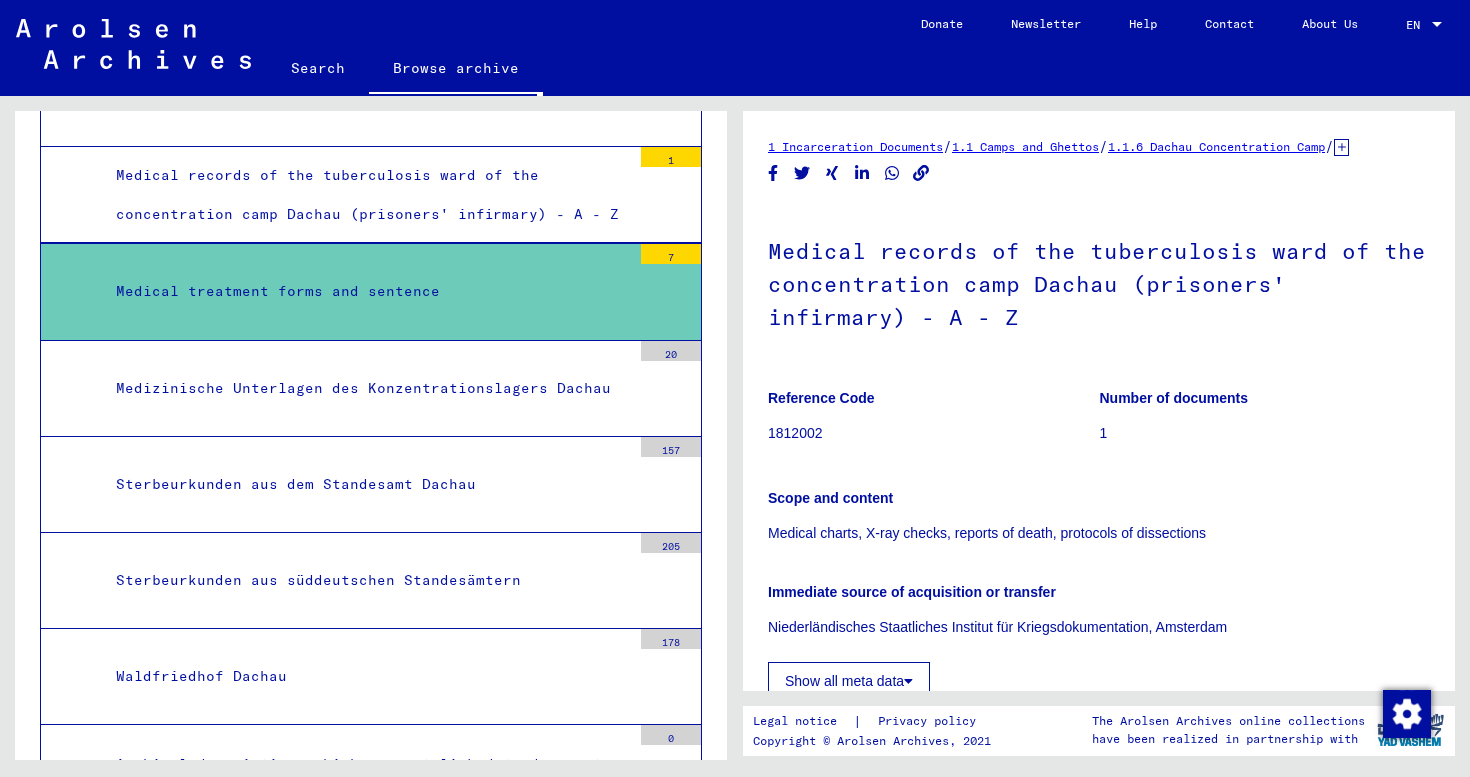click on "Medizinische Unterlagen des Konzentrationslagers Dachau" at bounding box center [366, 388] 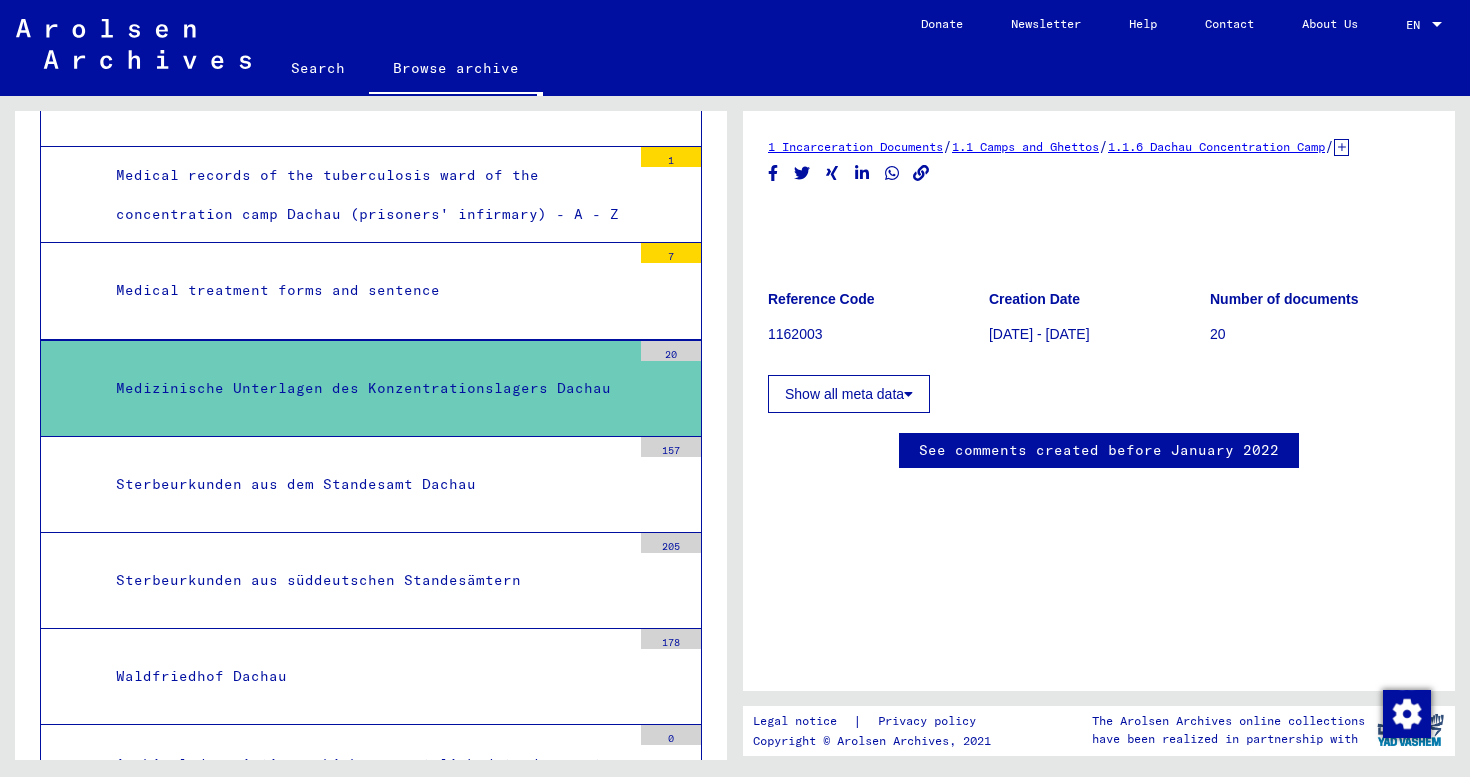 scroll, scrollTop: 0, scrollLeft: 0, axis: both 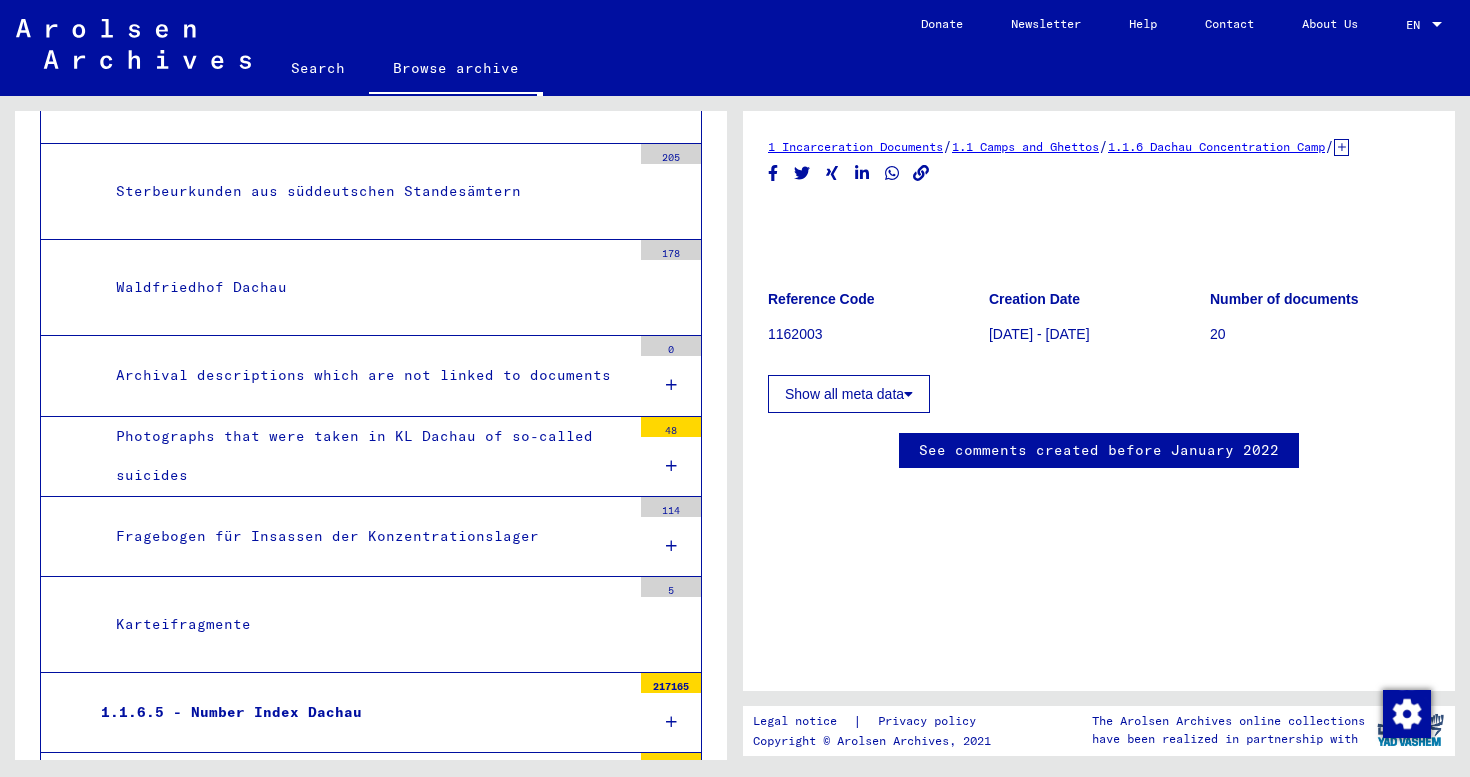 click on "Photographs that were taken in KL Dachau of so-called suicides" at bounding box center (366, 456) 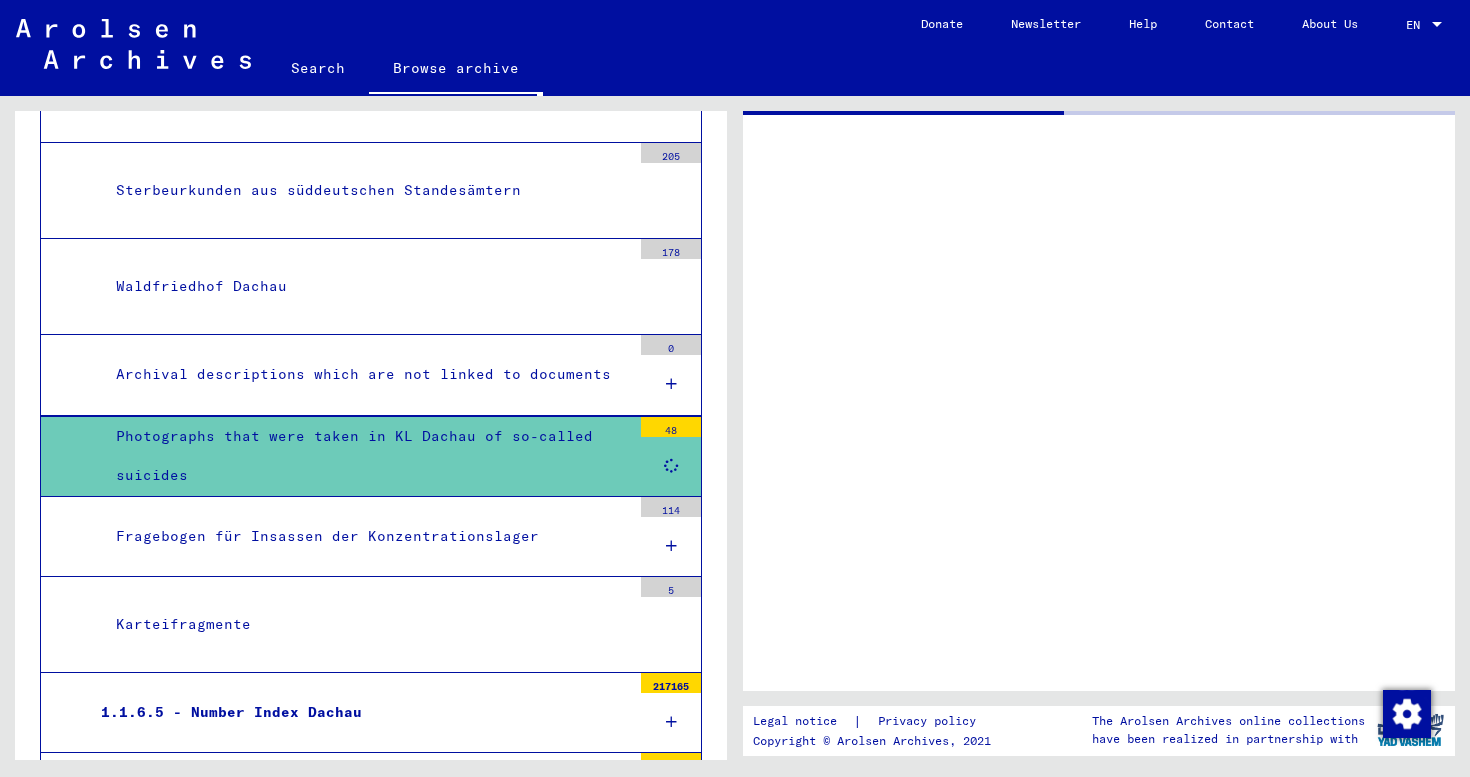 scroll, scrollTop: 1714, scrollLeft: 0, axis: vertical 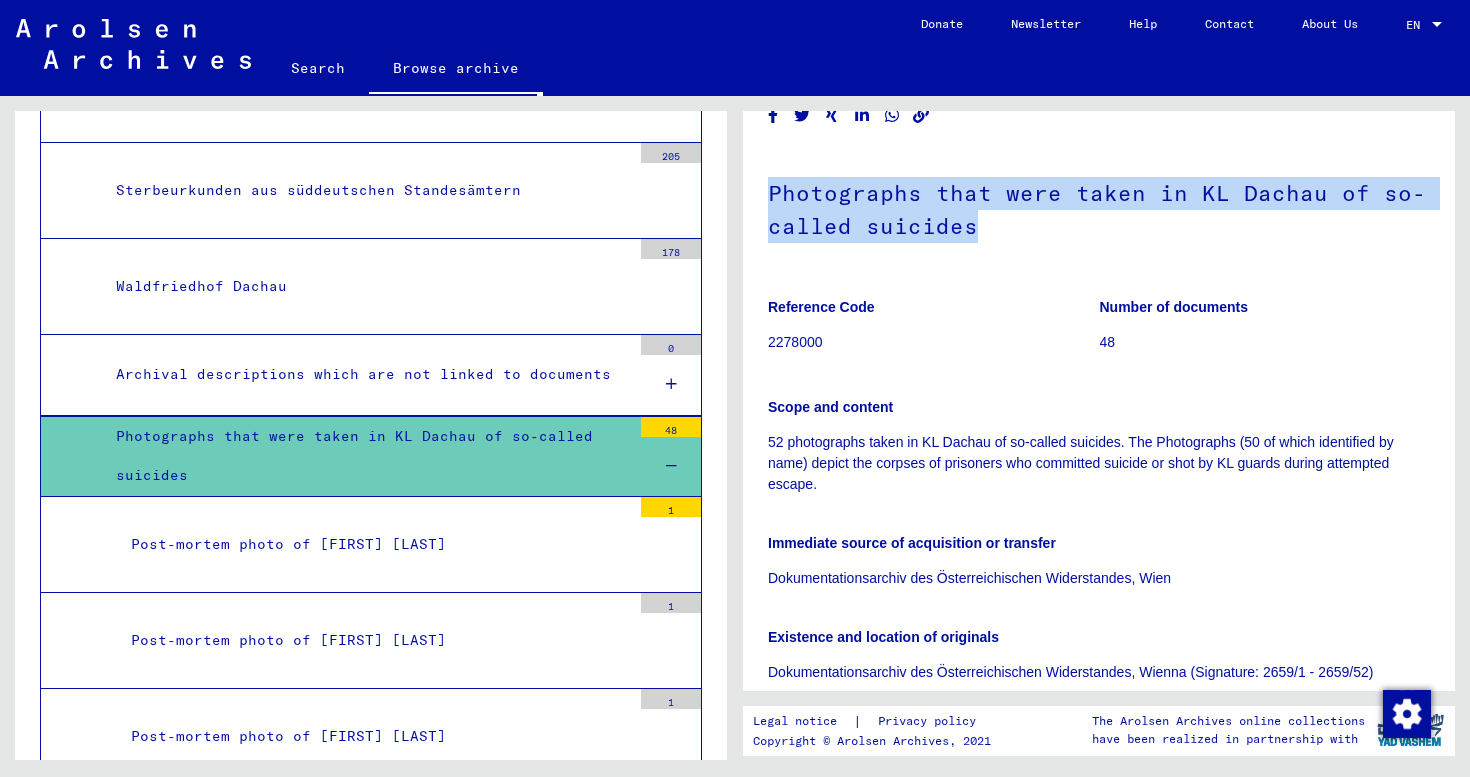 drag, startPoint x: 772, startPoint y: 217, endPoint x: 988, endPoint y: 243, distance: 217.55919 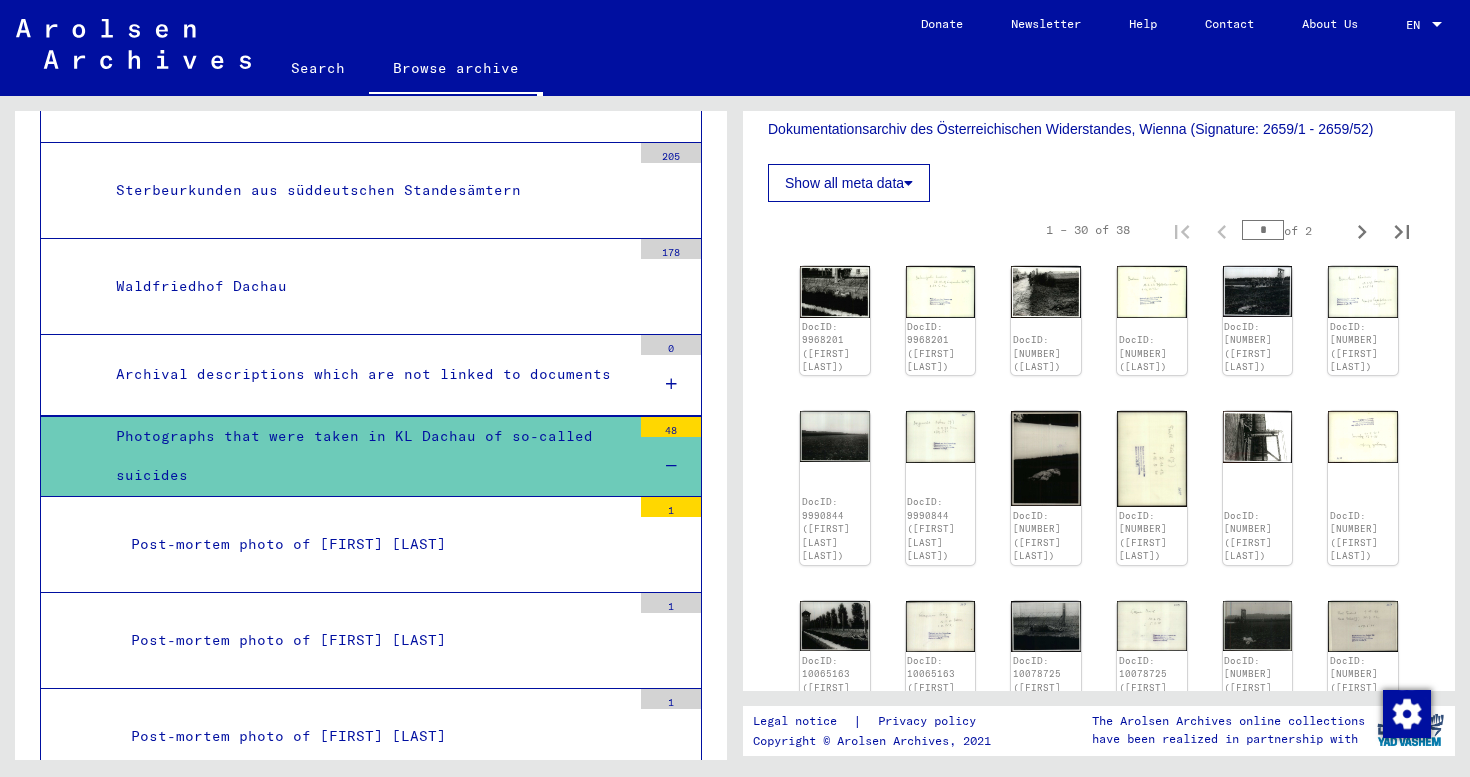 scroll, scrollTop: 599, scrollLeft: 0, axis: vertical 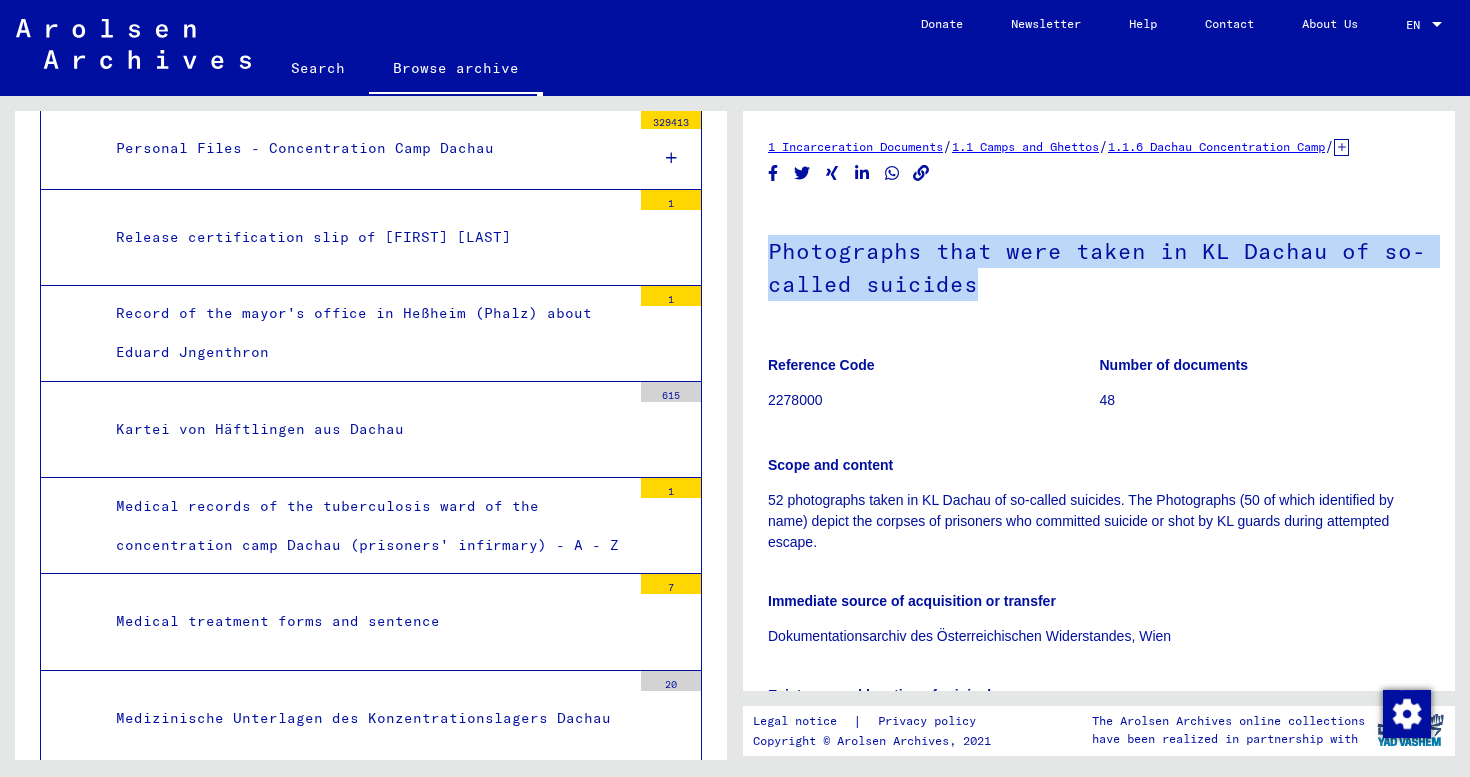copy on "Photographs that were taken in KL Dachau of so-called suicides" 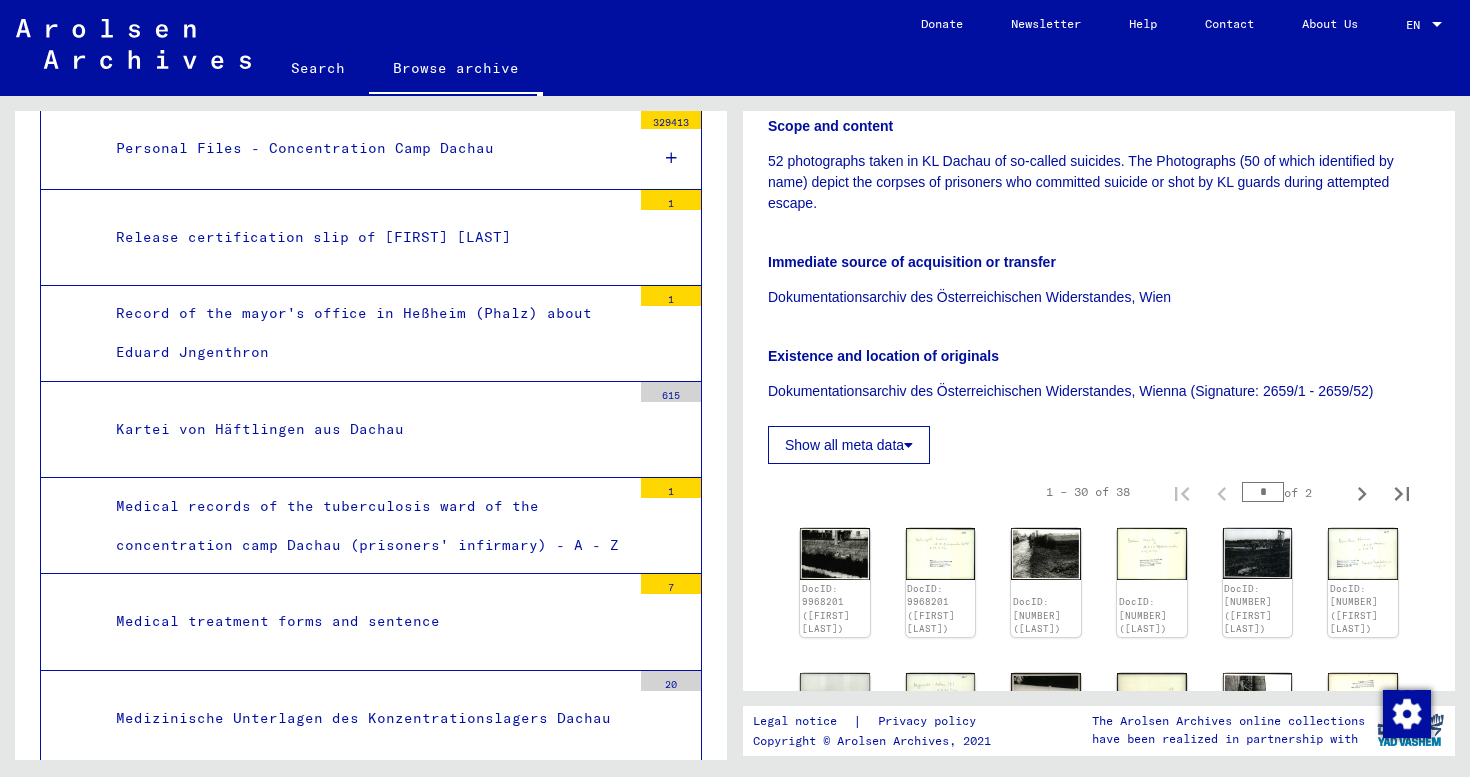scroll, scrollTop: 340, scrollLeft: 0, axis: vertical 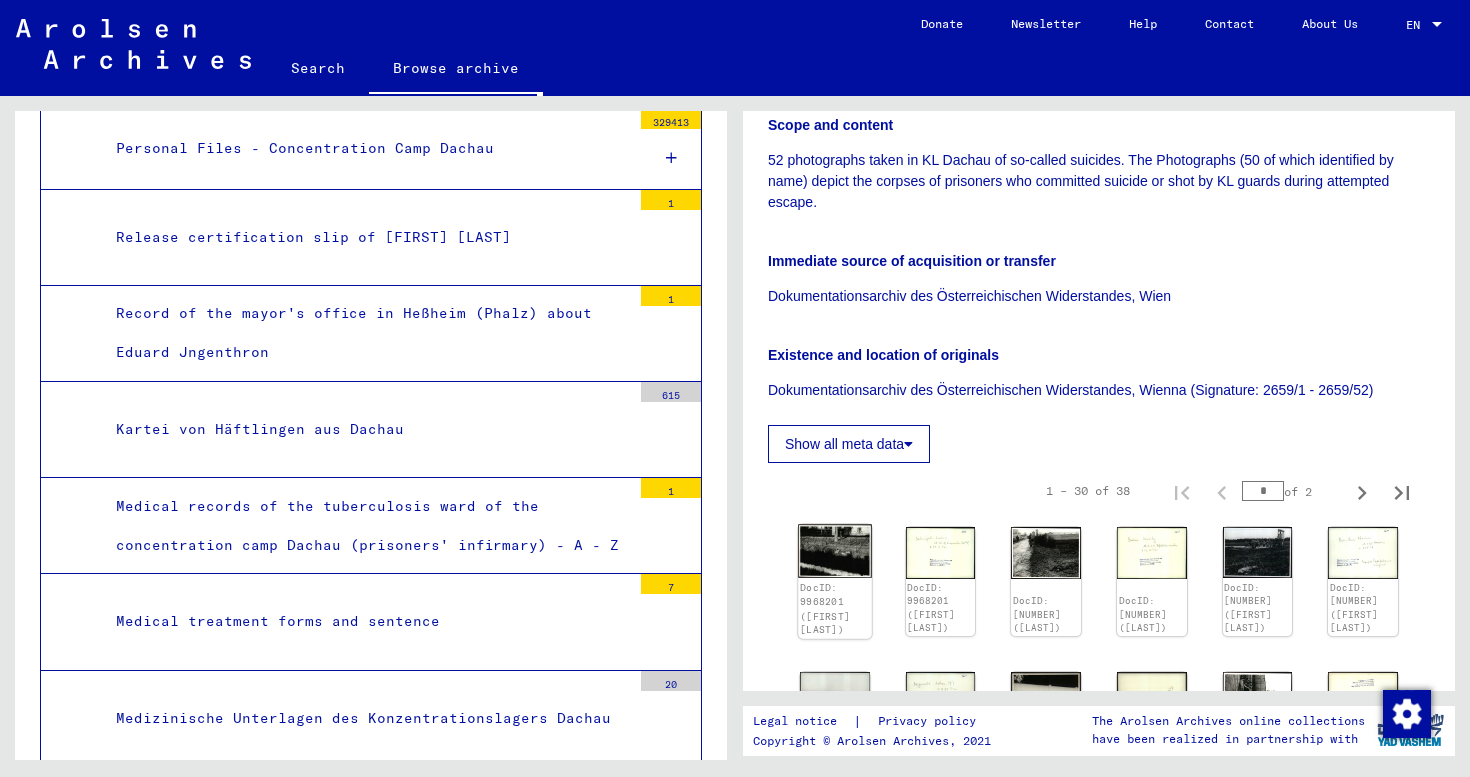 click 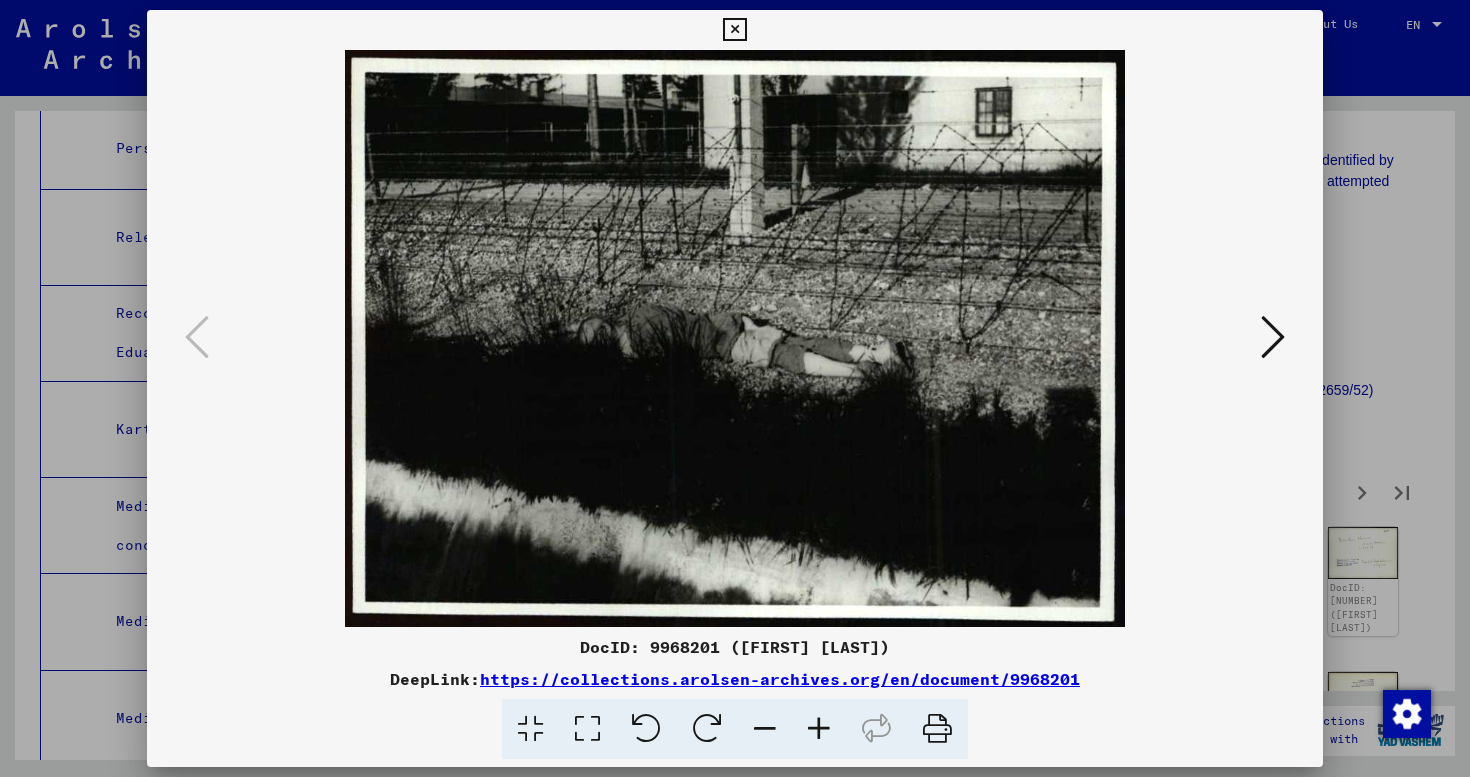 type 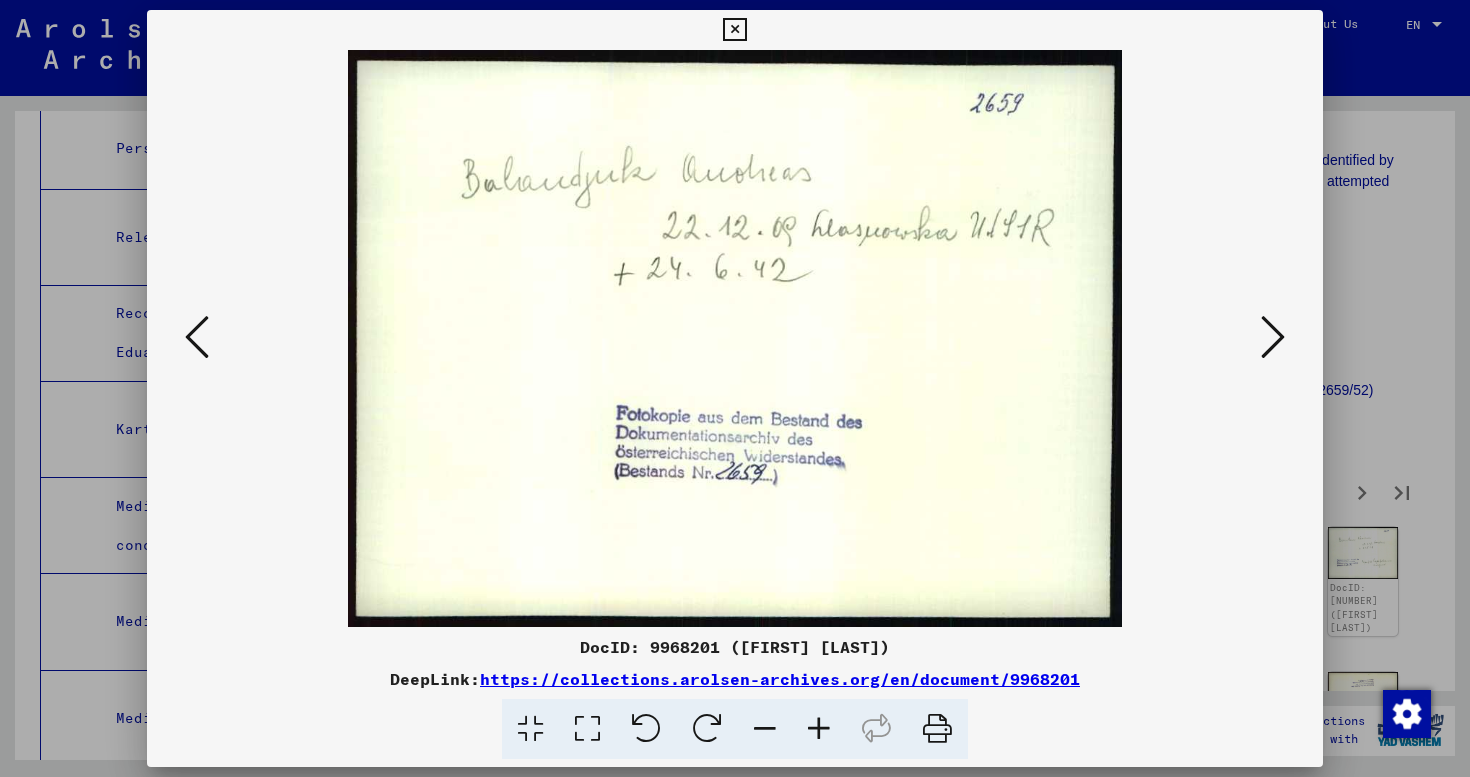 type 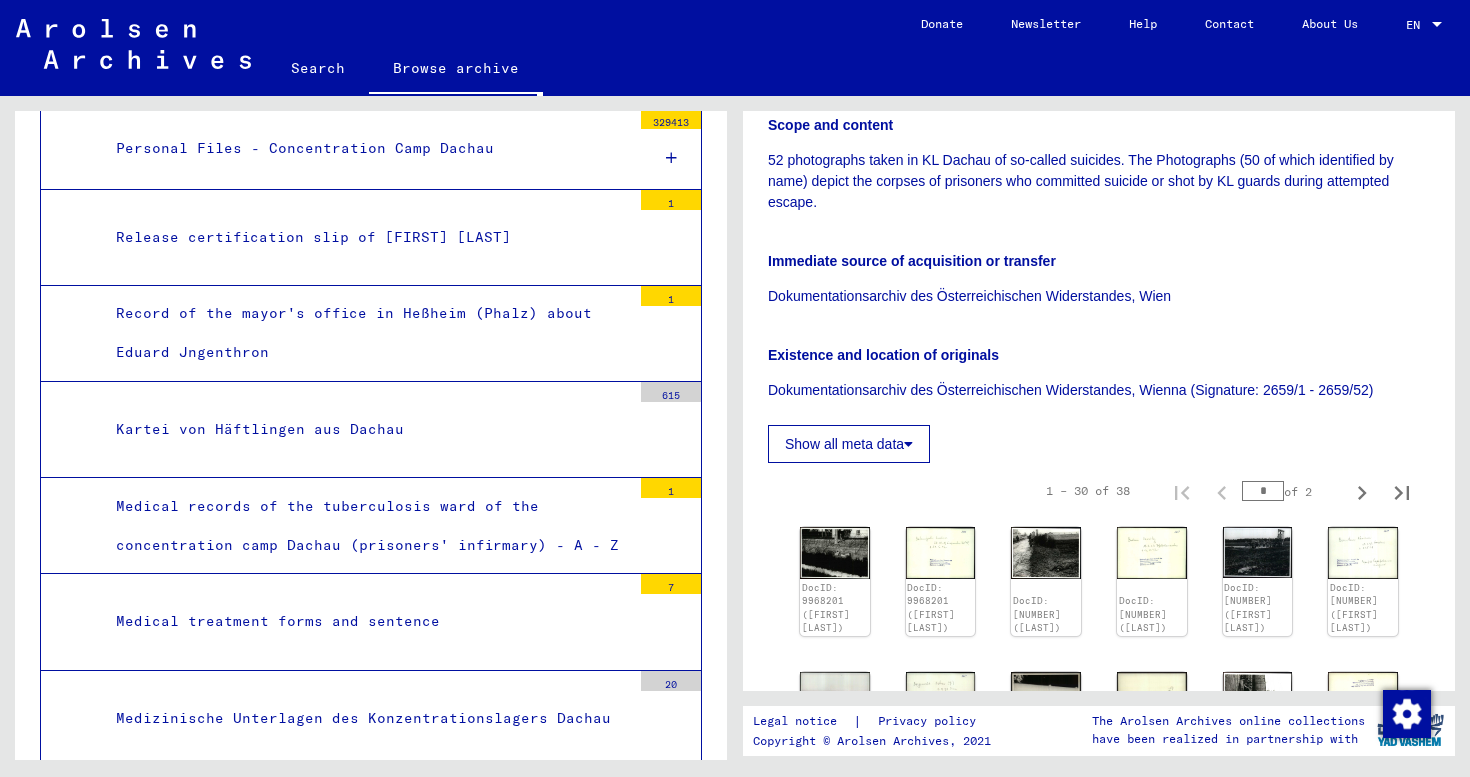 click on "Dokumentationsarchiv des Österreichischen Widerstandes, Wien" 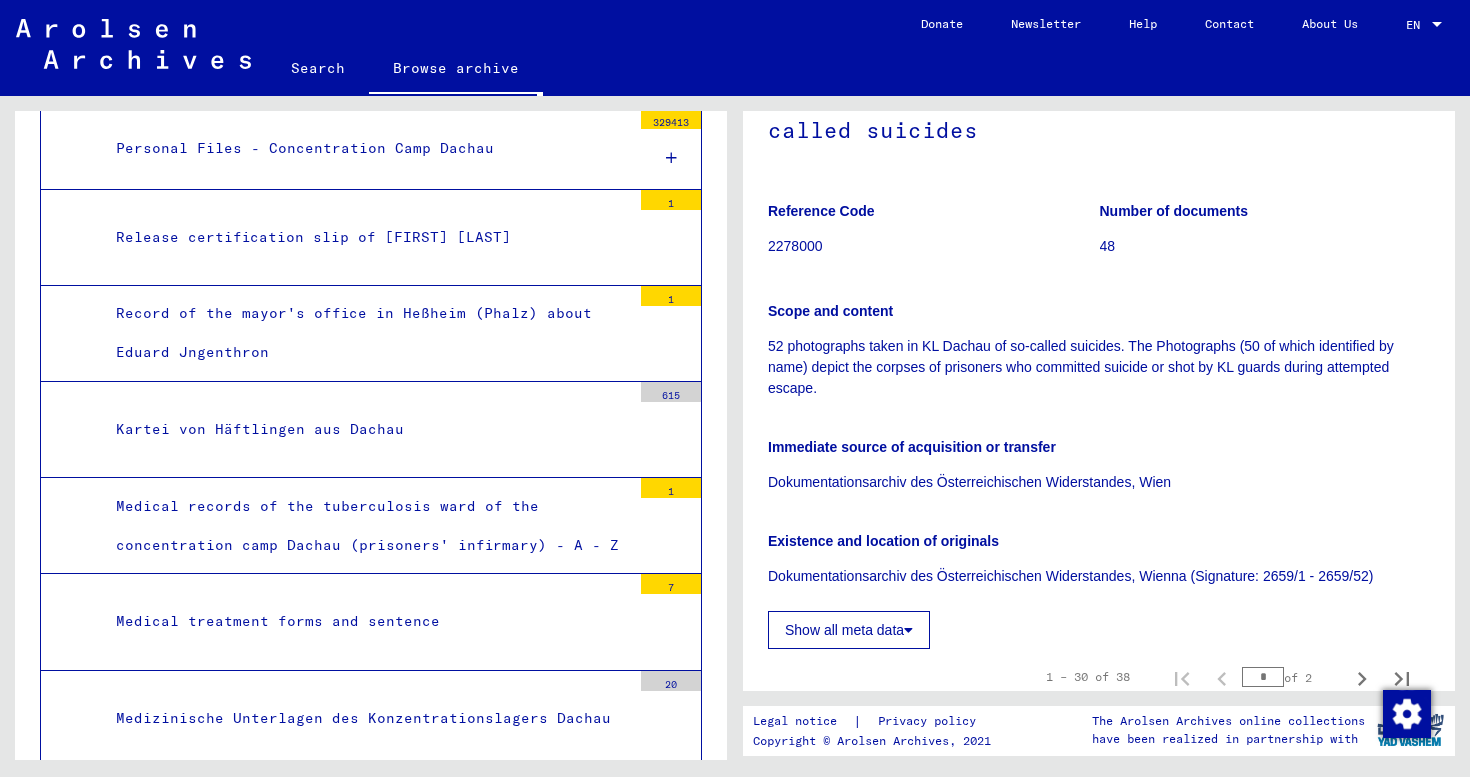 scroll, scrollTop: 0, scrollLeft: 0, axis: both 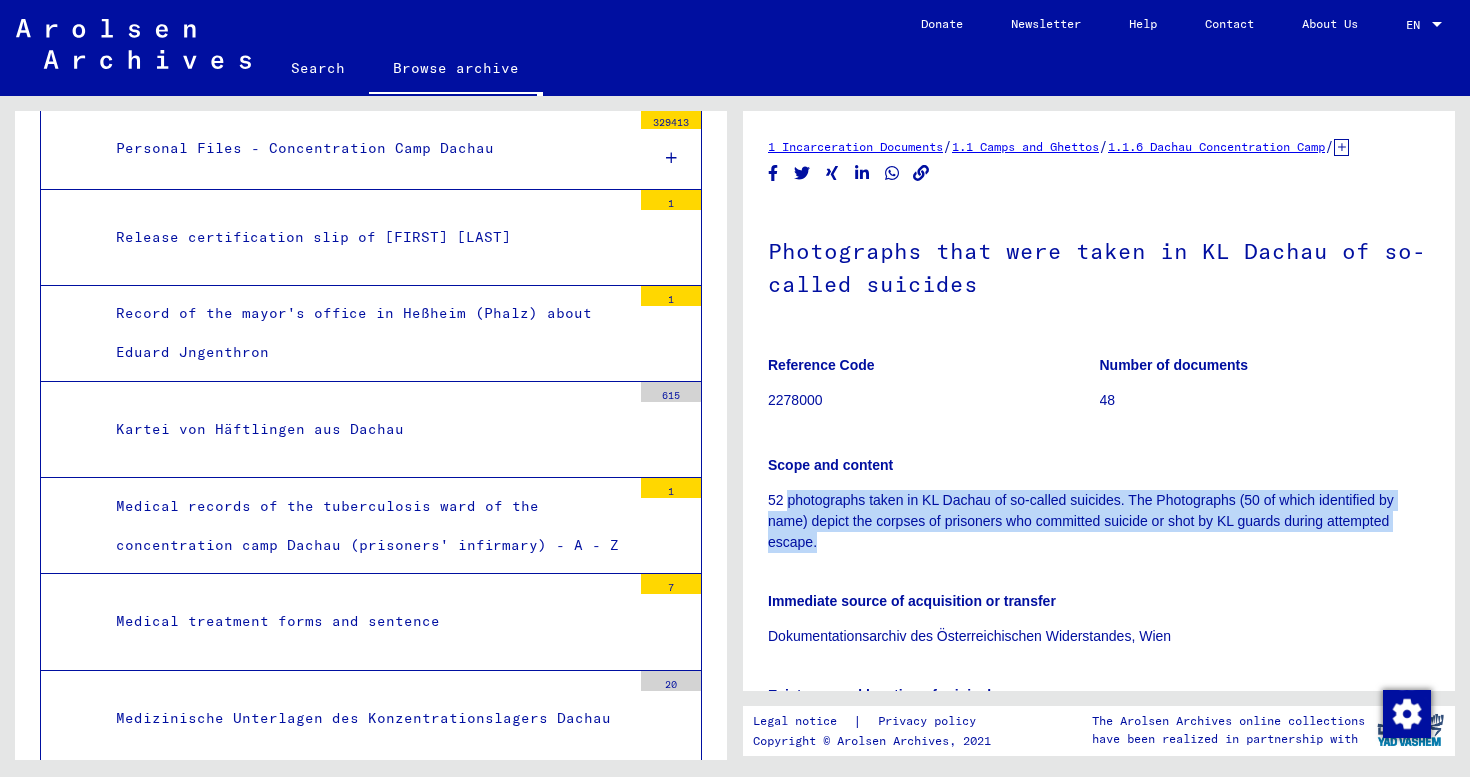 drag, startPoint x: 786, startPoint y: 525, endPoint x: 817, endPoint y: 566, distance: 51.40039 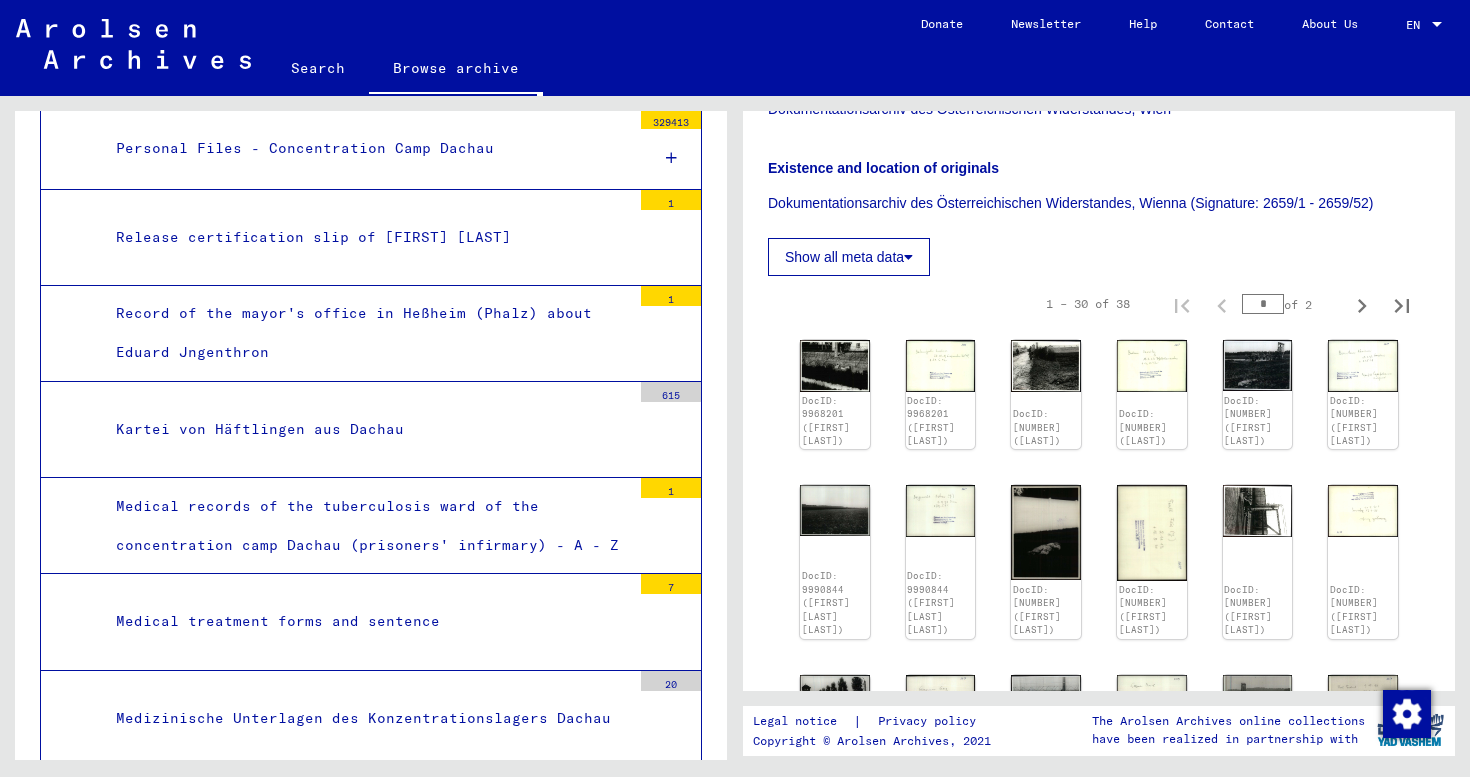 scroll, scrollTop: 542, scrollLeft: 0, axis: vertical 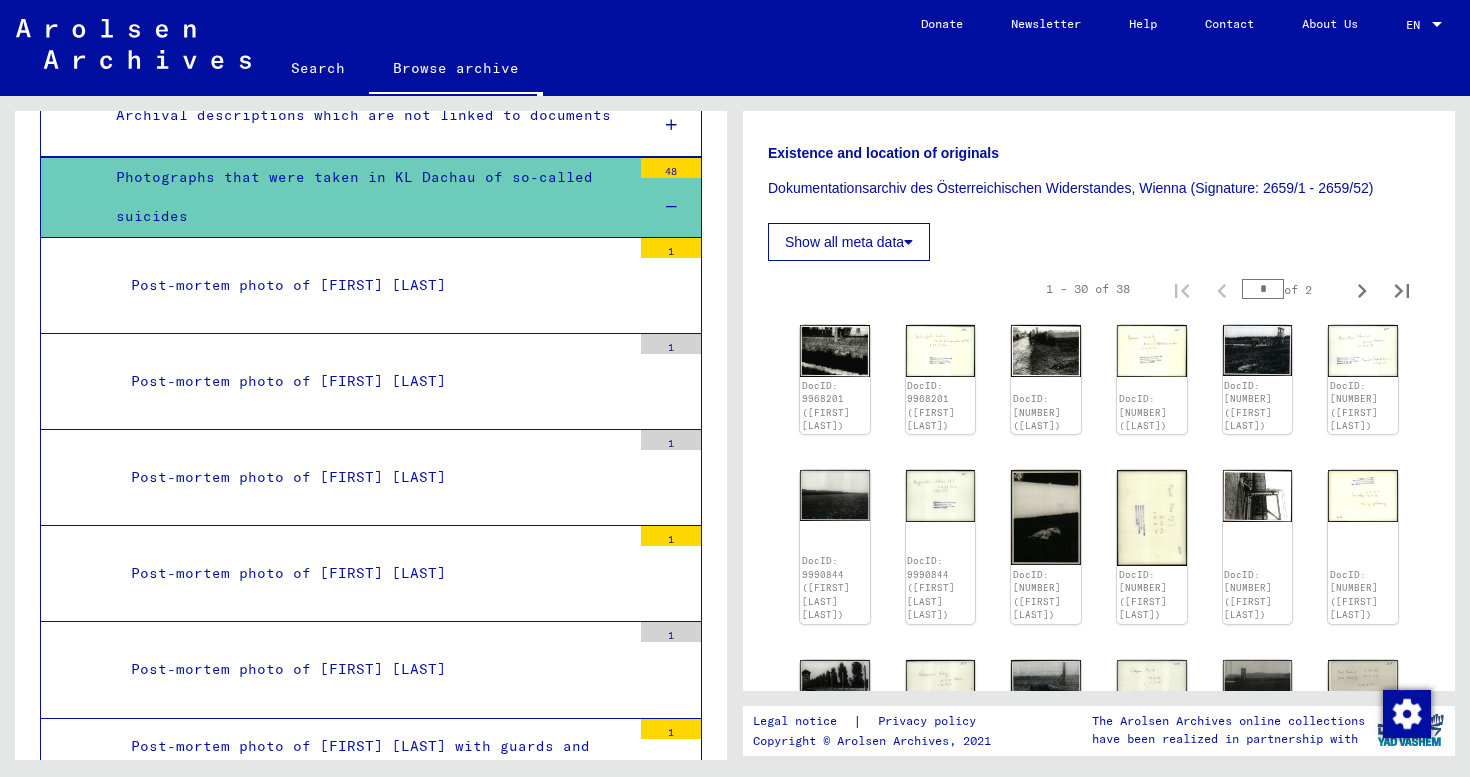 click on "Post-mortem photo of [FIRST] [LAST]" at bounding box center [373, 285] 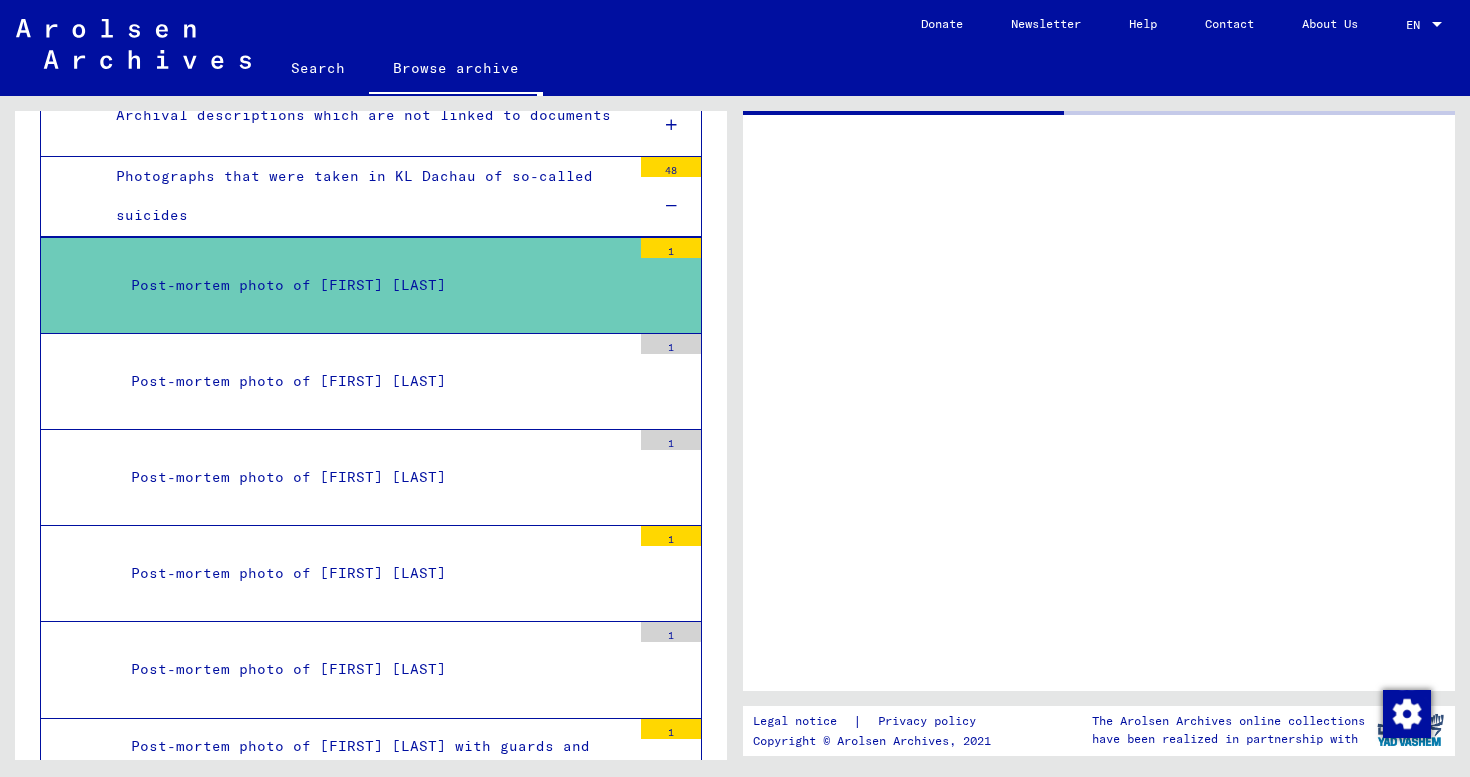 scroll, scrollTop: 0, scrollLeft: 0, axis: both 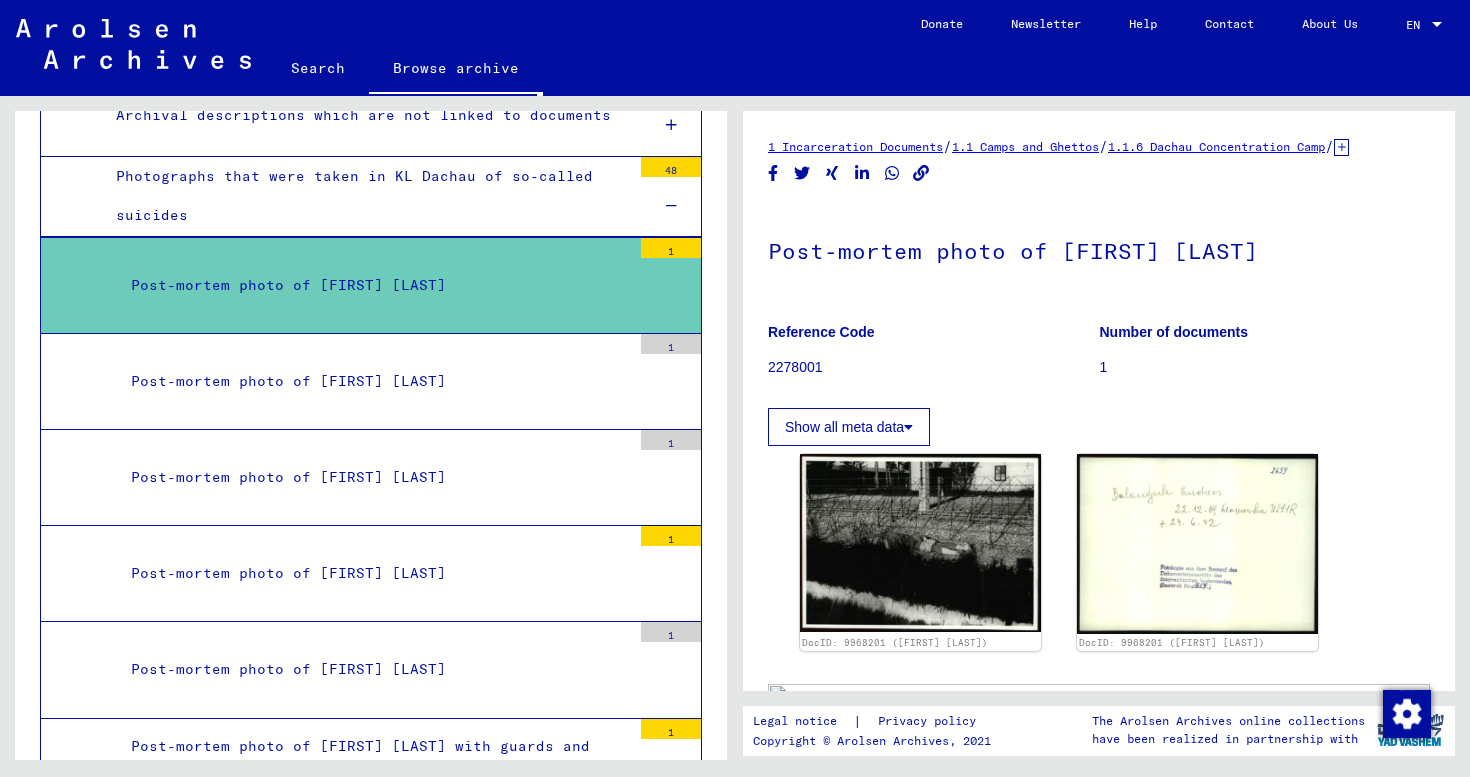 click at bounding box center [671, 206] 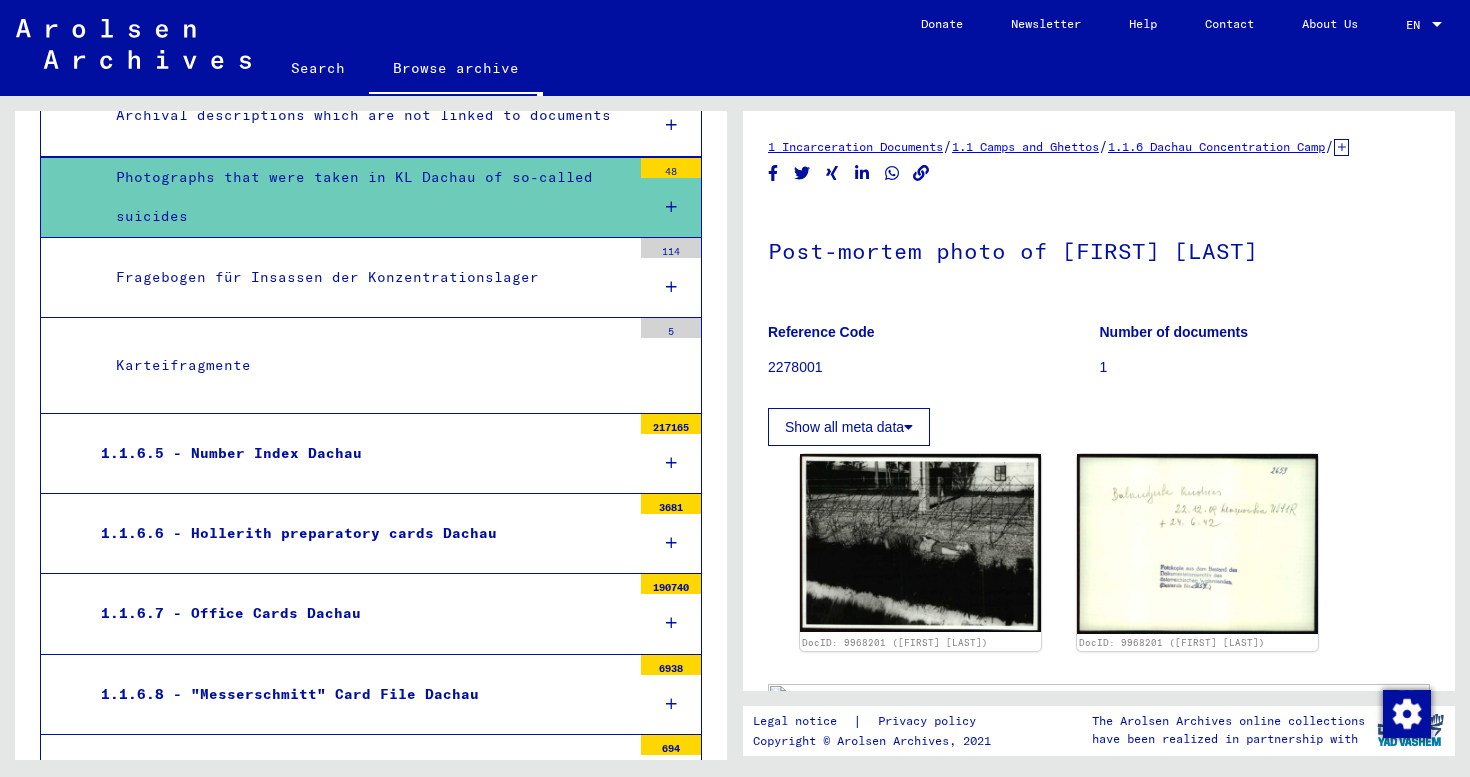click on "Fragebogen für Insassen der Konzentrationslager" at bounding box center [366, 277] 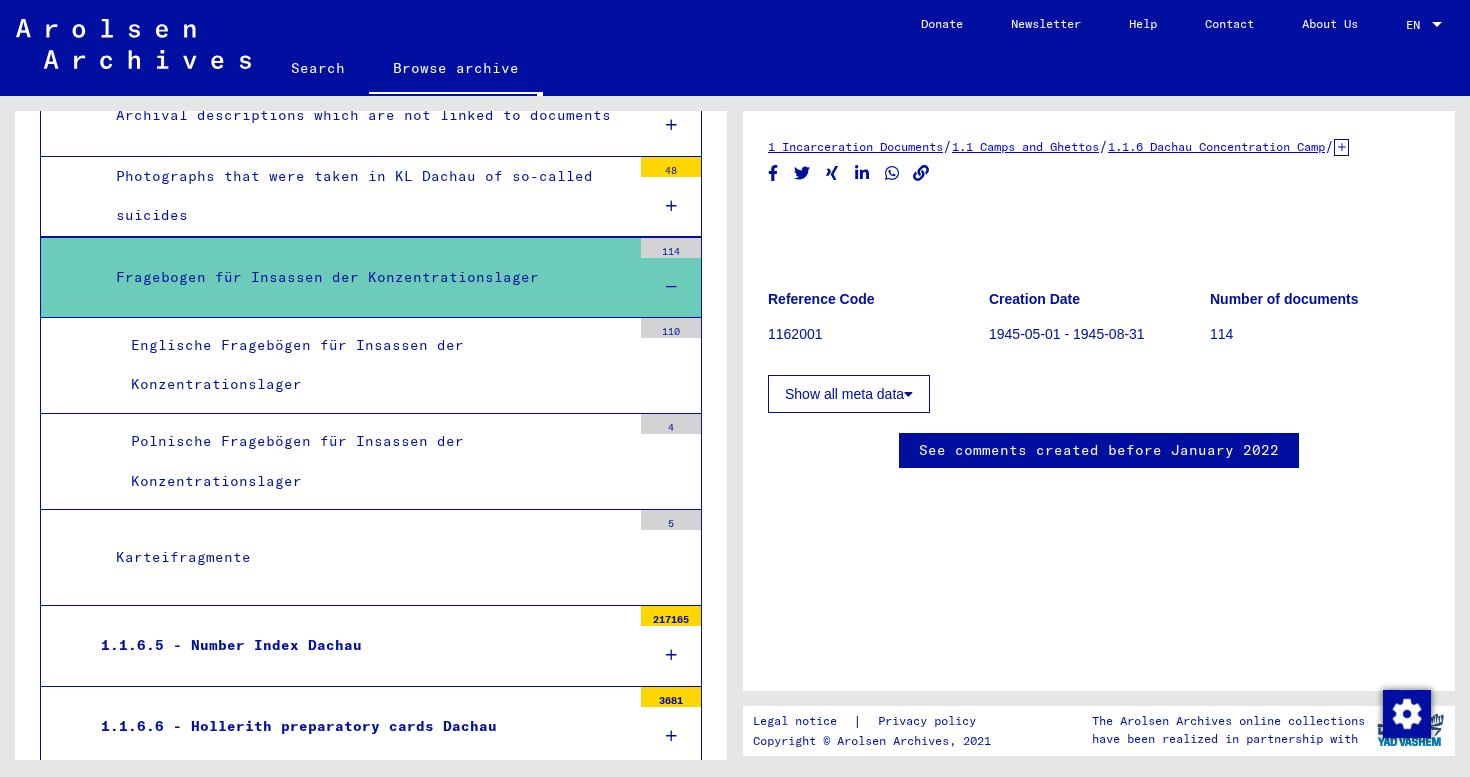 scroll, scrollTop: 28, scrollLeft: 0, axis: vertical 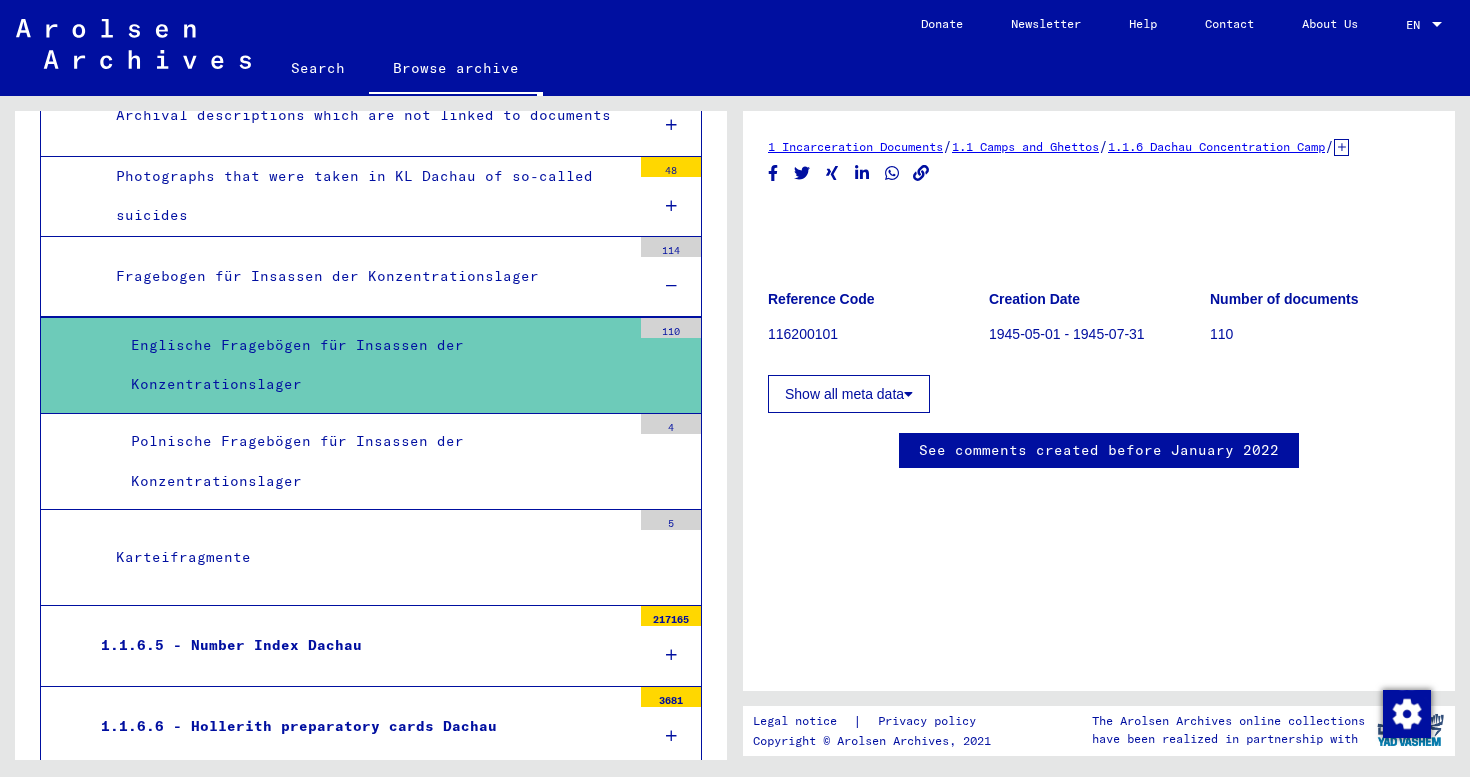 click on "Polnische Fragebögen für Insassen der Konzentrationslager" at bounding box center [373, 461] 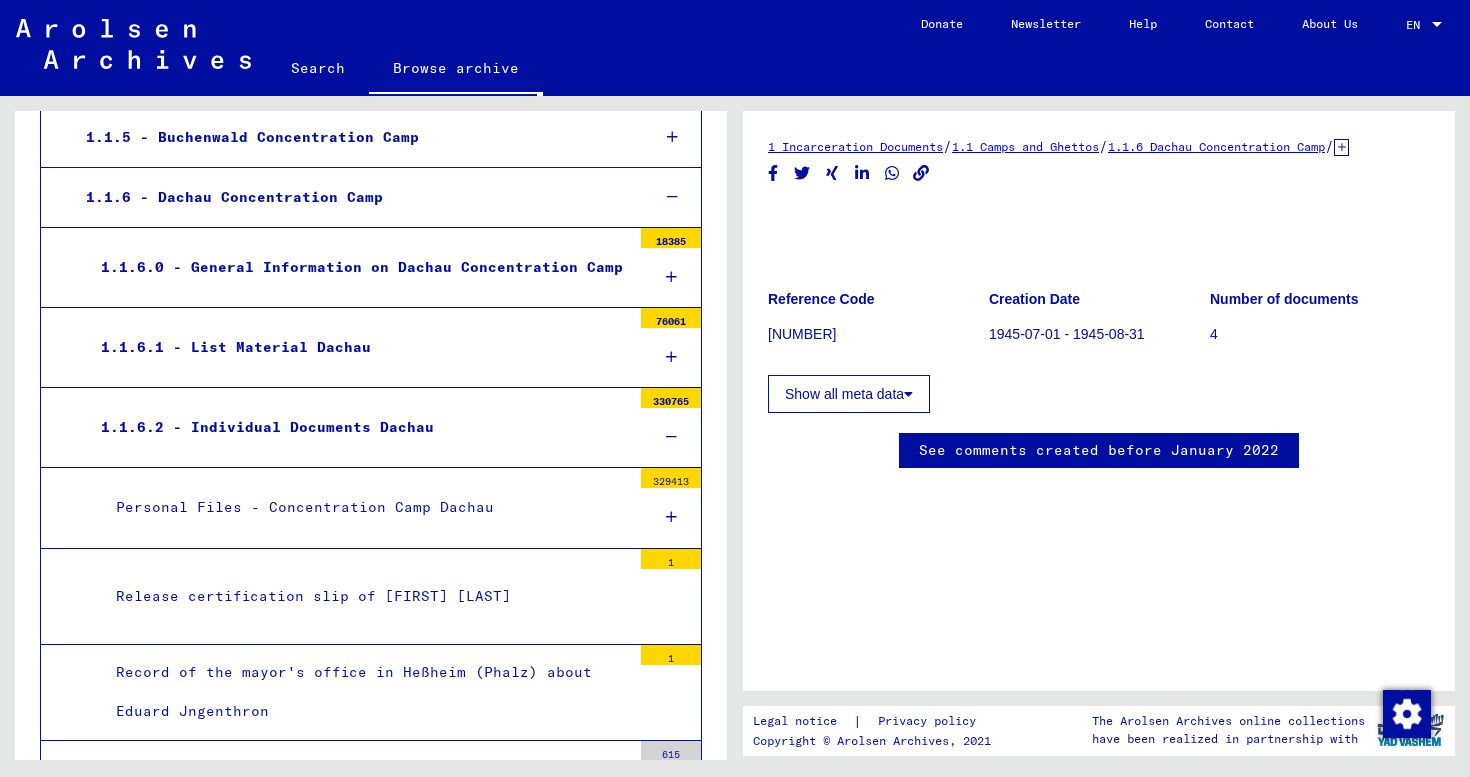 scroll, scrollTop: 633, scrollLeft: 0, axis: vertical 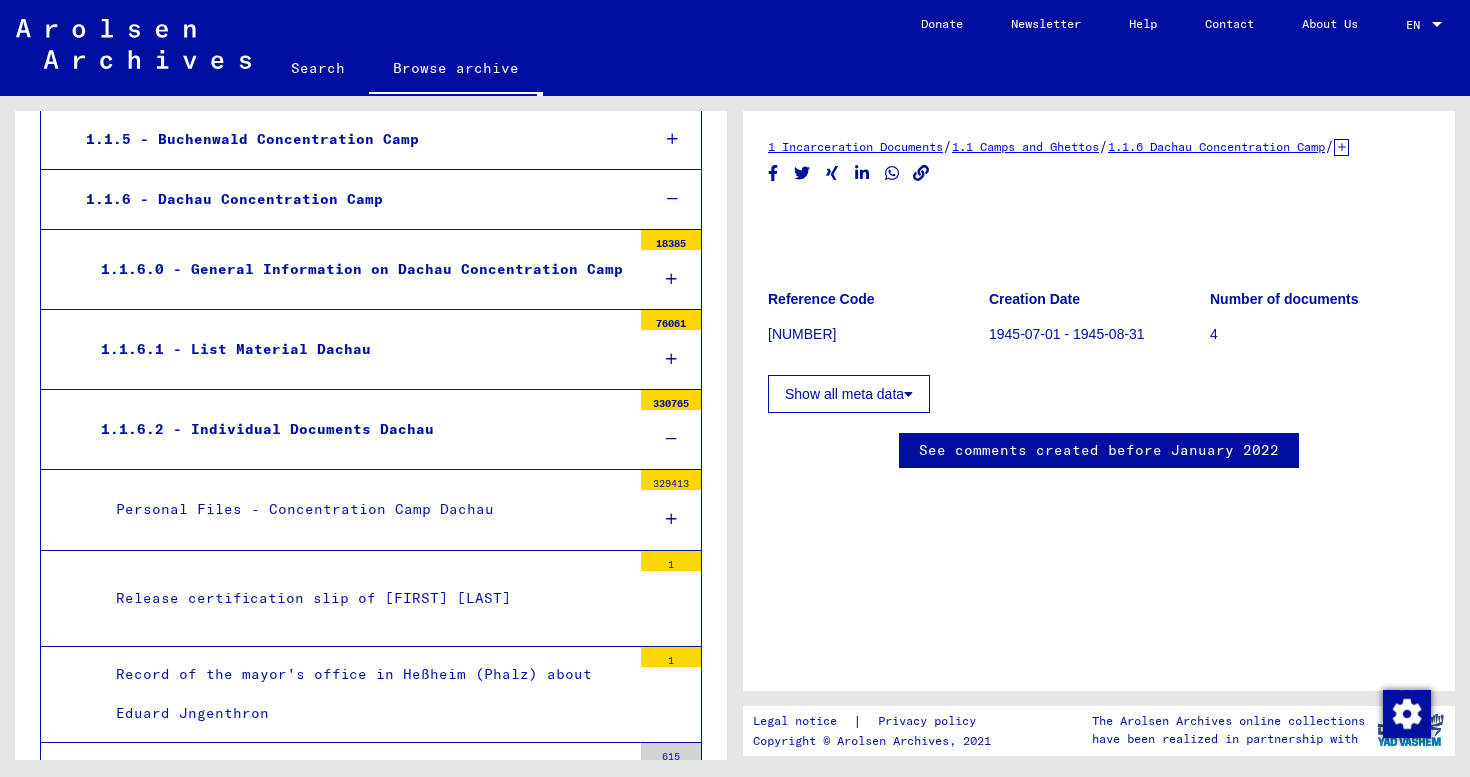 click at bounding box center [672, 199] 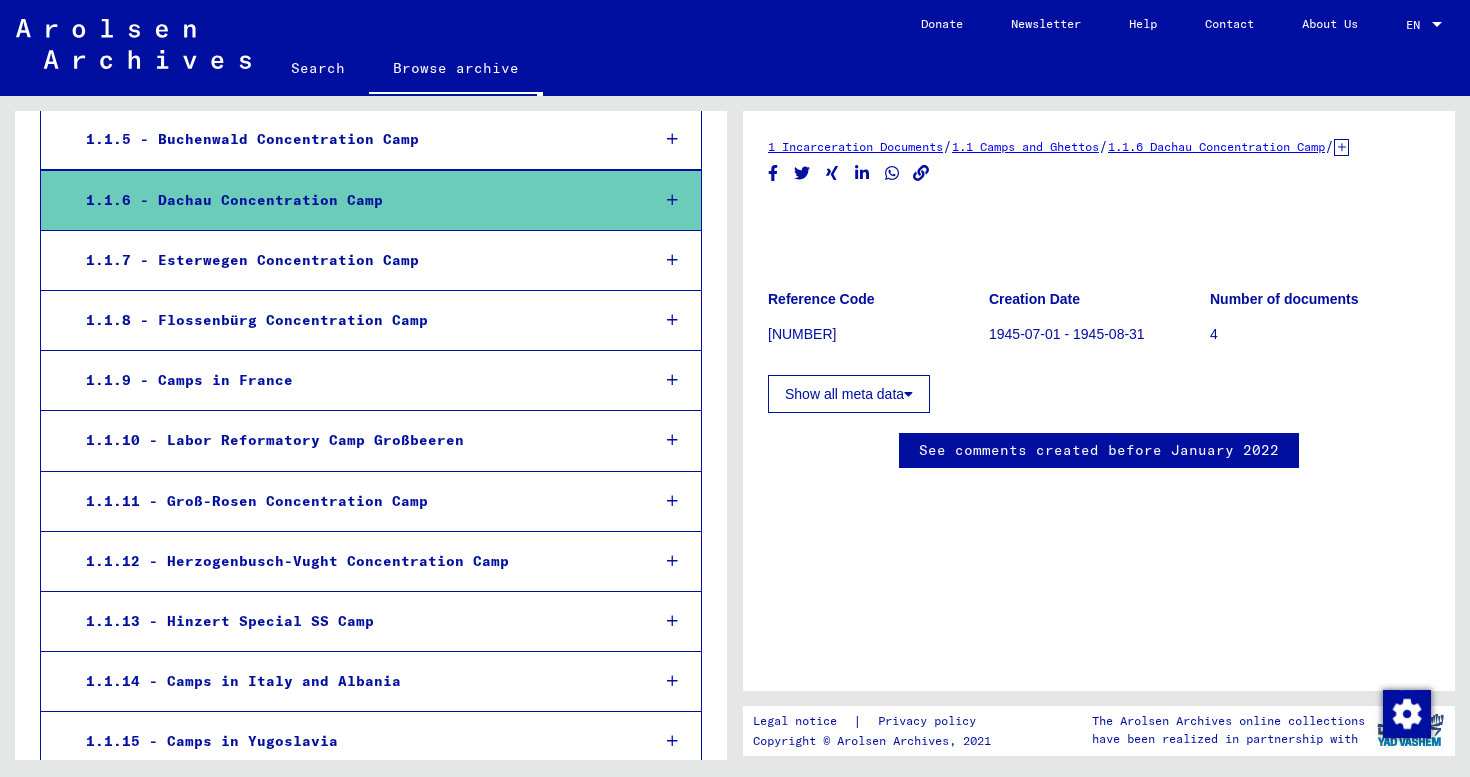 click on "1.1.6 - Dachau Concentration Camp" at bounding box center (352, 200) 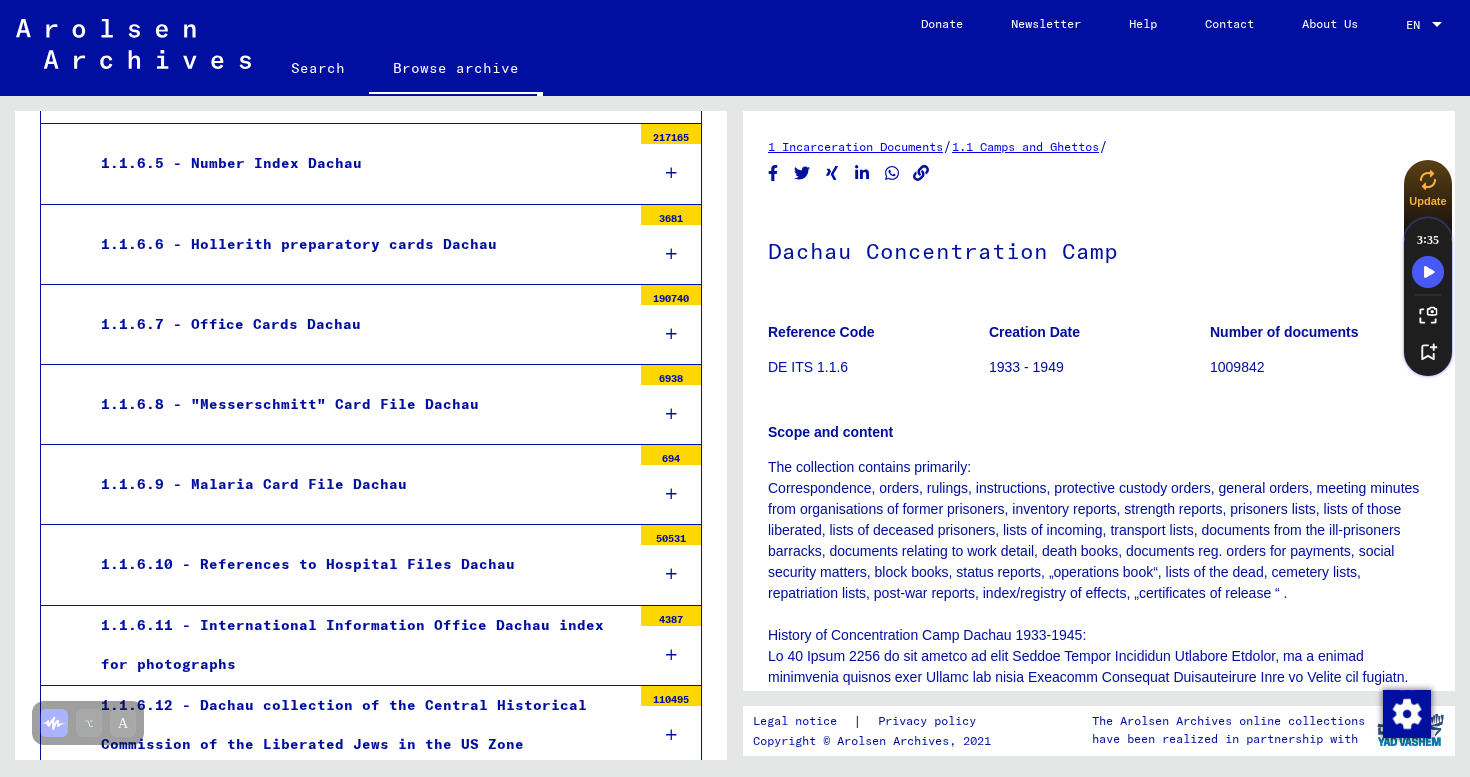 scroll, scrollTop: 982, scrollLeft: 0, axis: vertical 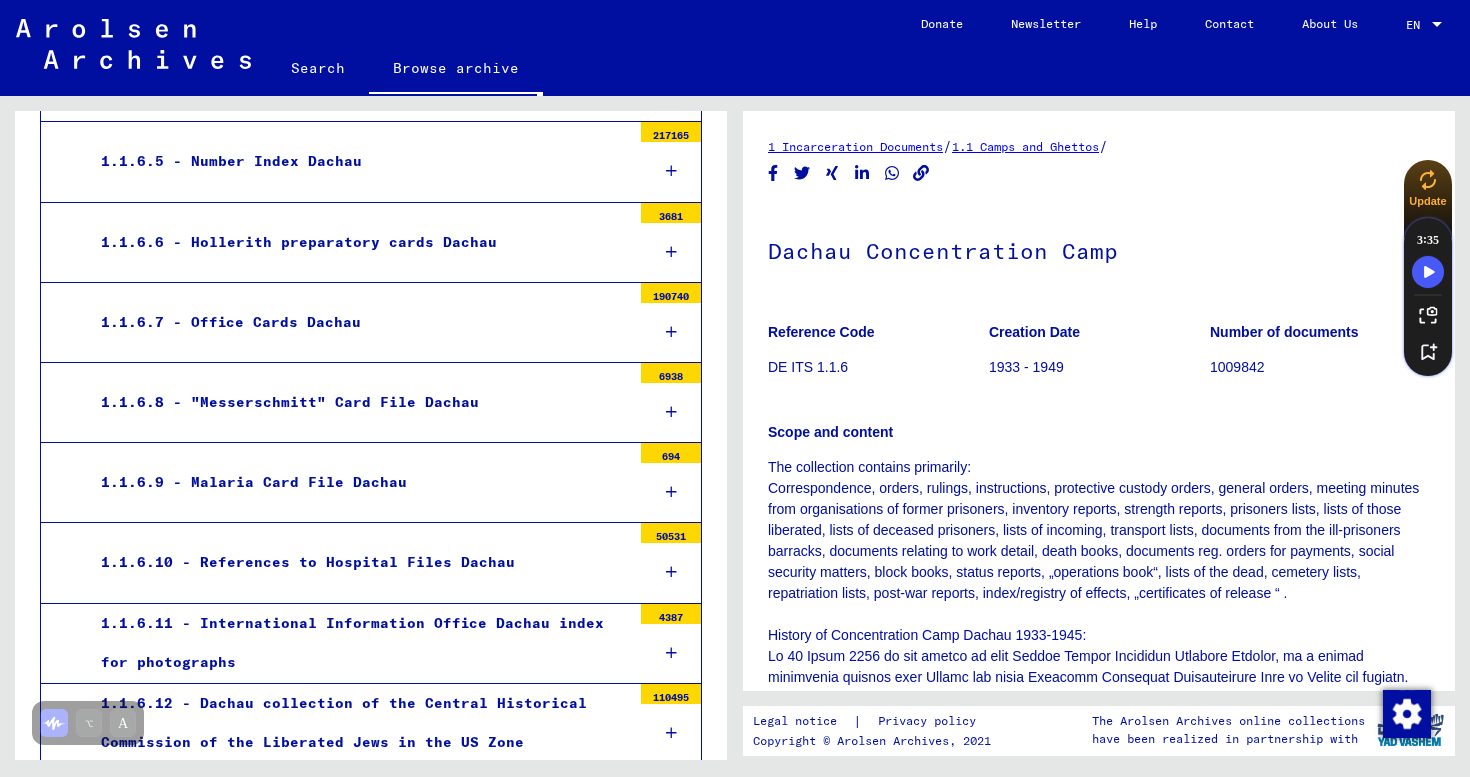 click on "1.1.6.5 - Number Index Dachau" at bounding box center [358, 161] 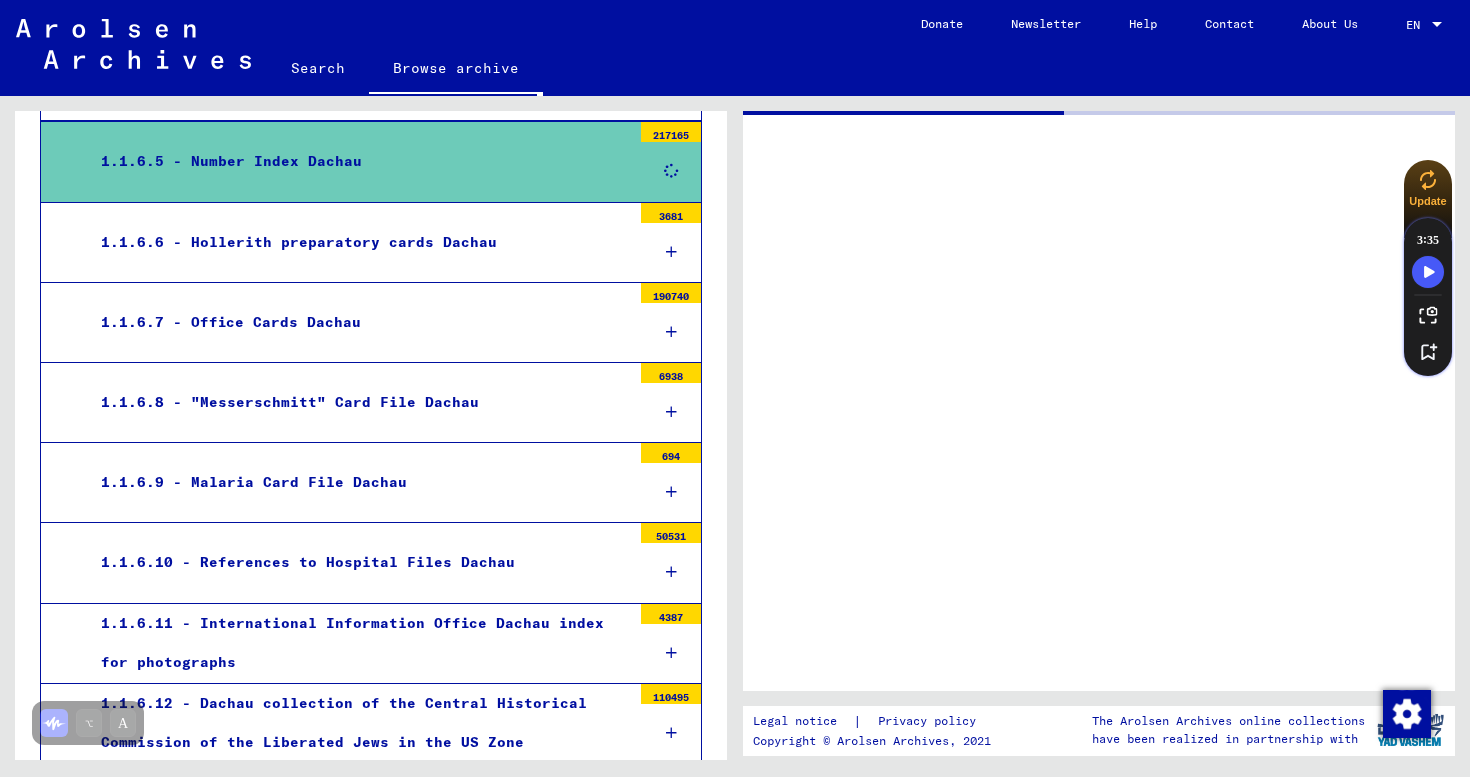 scroll, scrollTop: 981, scrollLeft: 0, axis: vertical 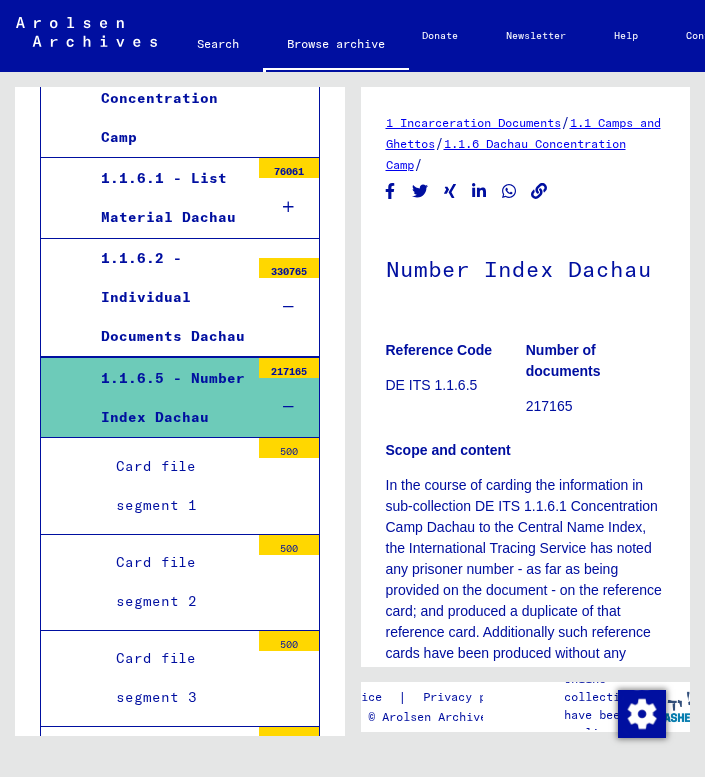 click on "Scope and content In the course of carding the information in  sub-collection DE ITS 1.1.6.1      Concentration Camp Dachau to the Central Name Index, the International      Tracing Service has noted any prisoner number - as far as being provided      on the document - on the reference card; and produced a duplicate of that      reference card. Additionally such reference cards have been produced      without any personal data, whenever nothing more than the prisoner number      is mentioned in the document. Those reference cards or duplicates      respectively have been merged into this sub-collection being integral part      of the Dachau collection." 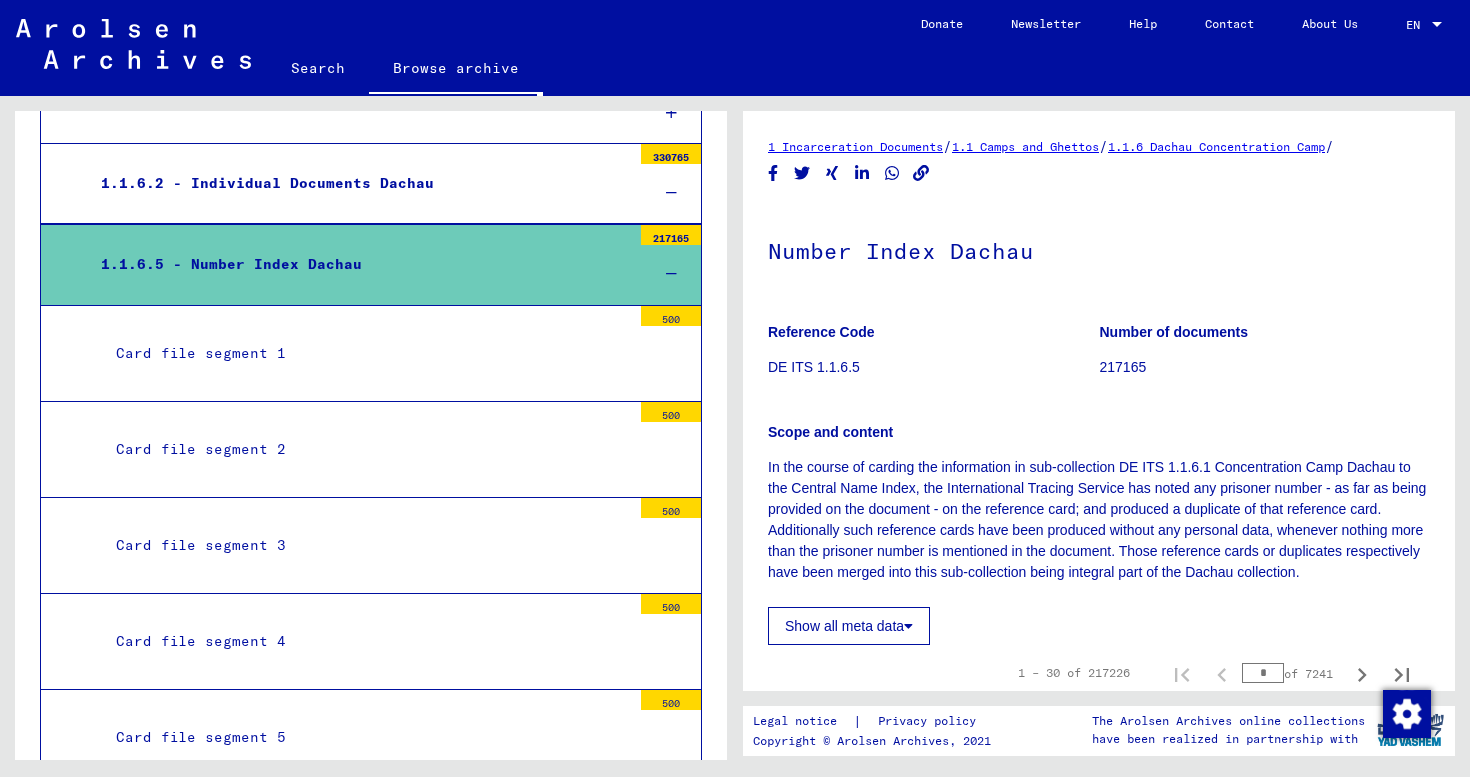 scroll, scrollTop: 716, scrollLeft: 0, axis: vertical 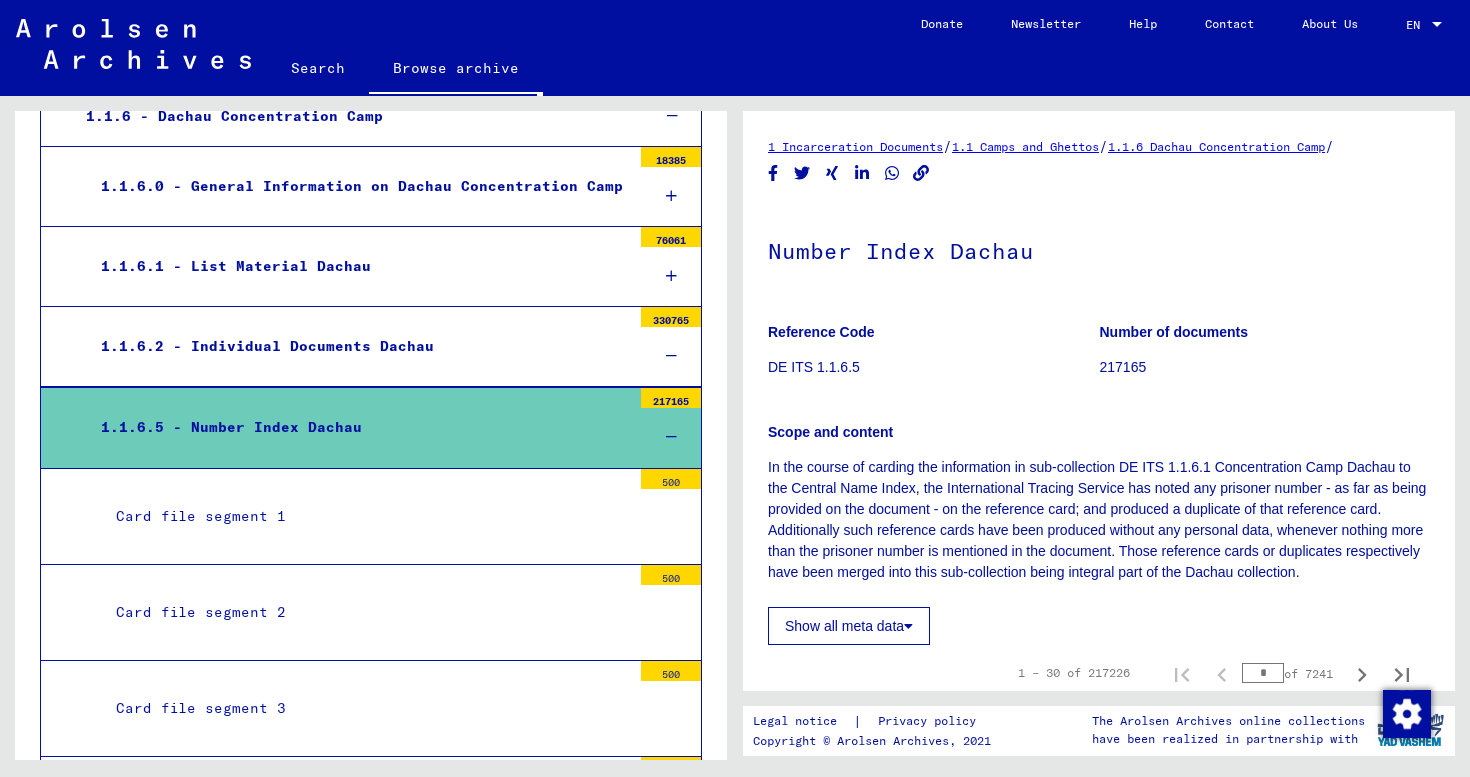 click at bounding box center (671, 437) 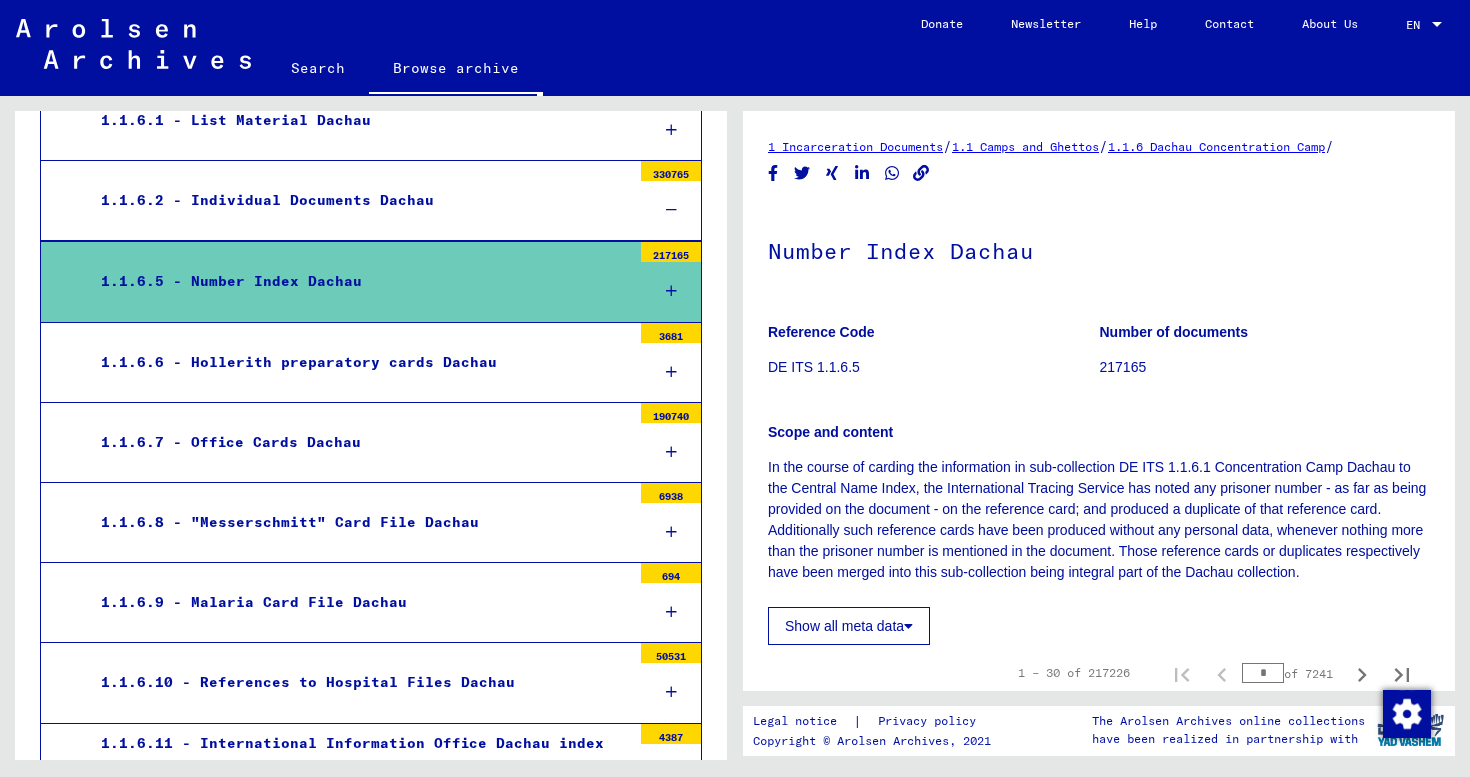 scroll, scrollTop: 866, scrollLeft: 0, axis: vertical 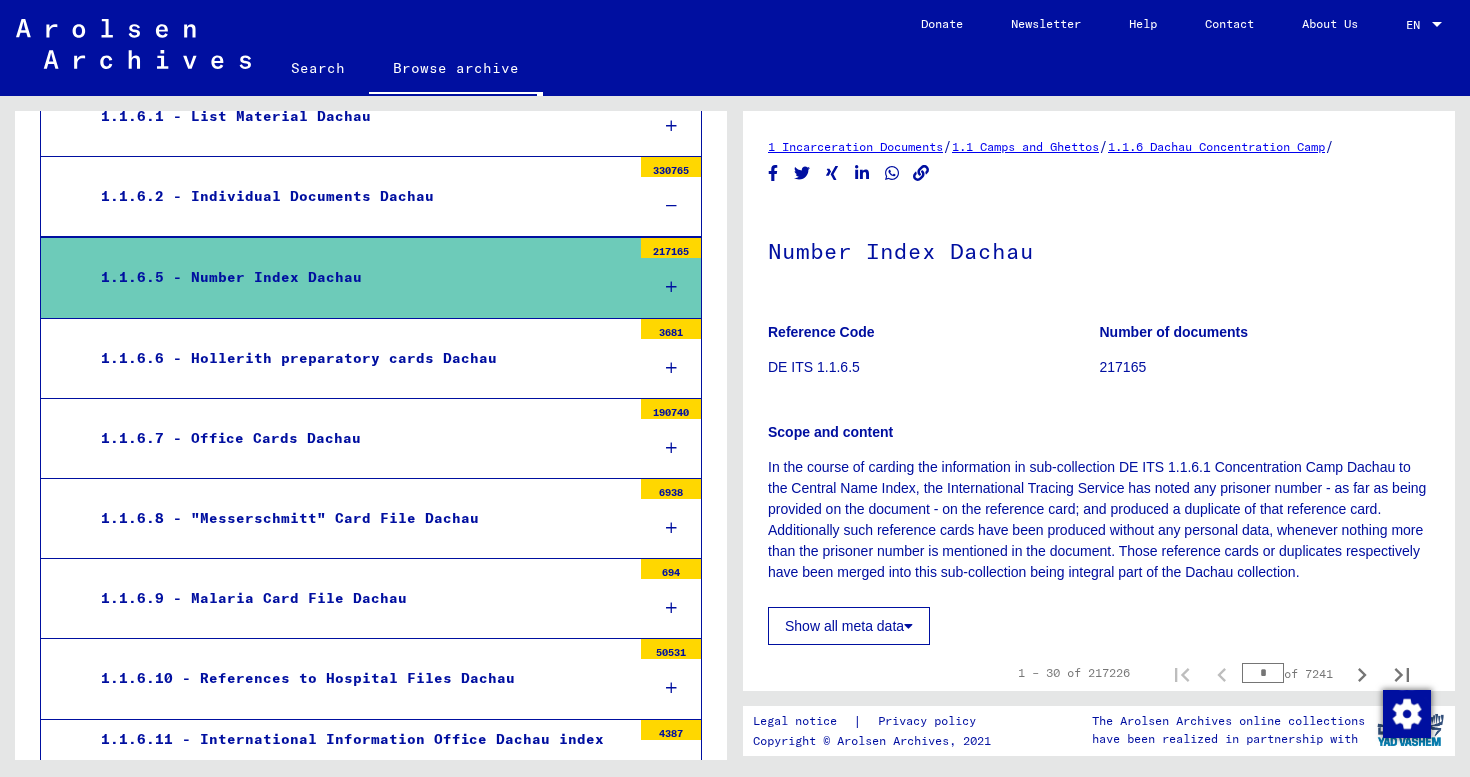 click on "1.1.6.6 - Hollerith preparatory cards Dachau" at bounding box center (358, 358) 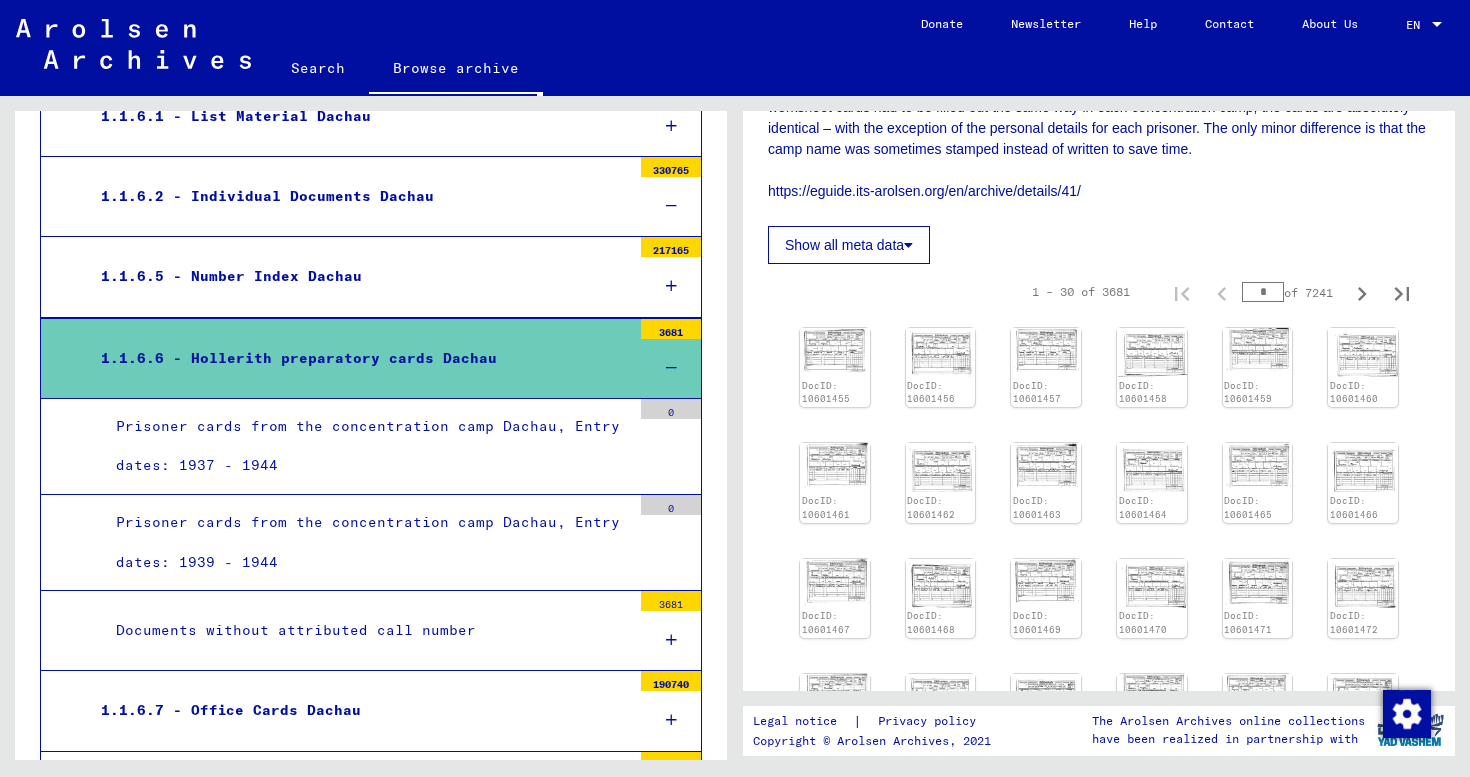 scroll, scrollTop: 426, scrollLeft: 0, axis: vertical 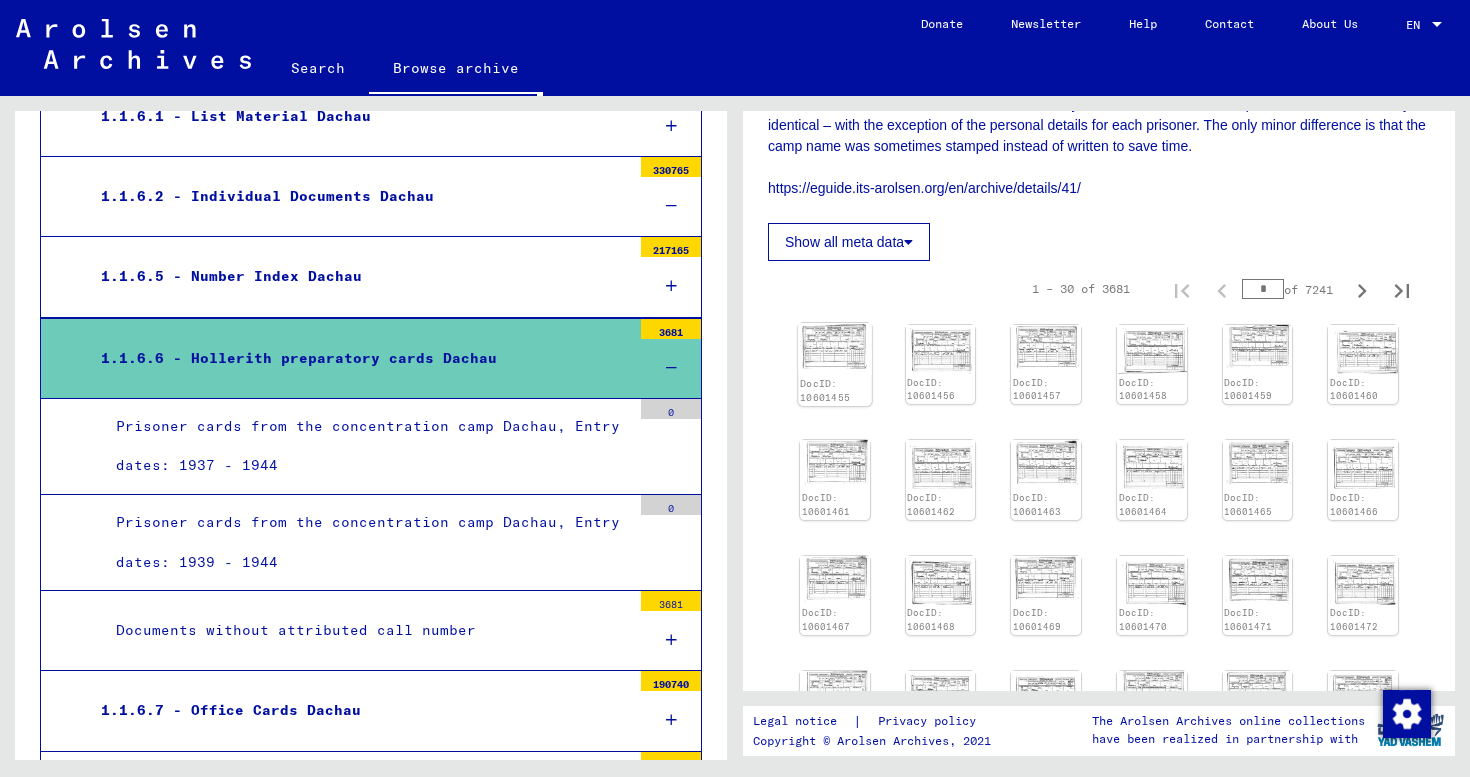 click 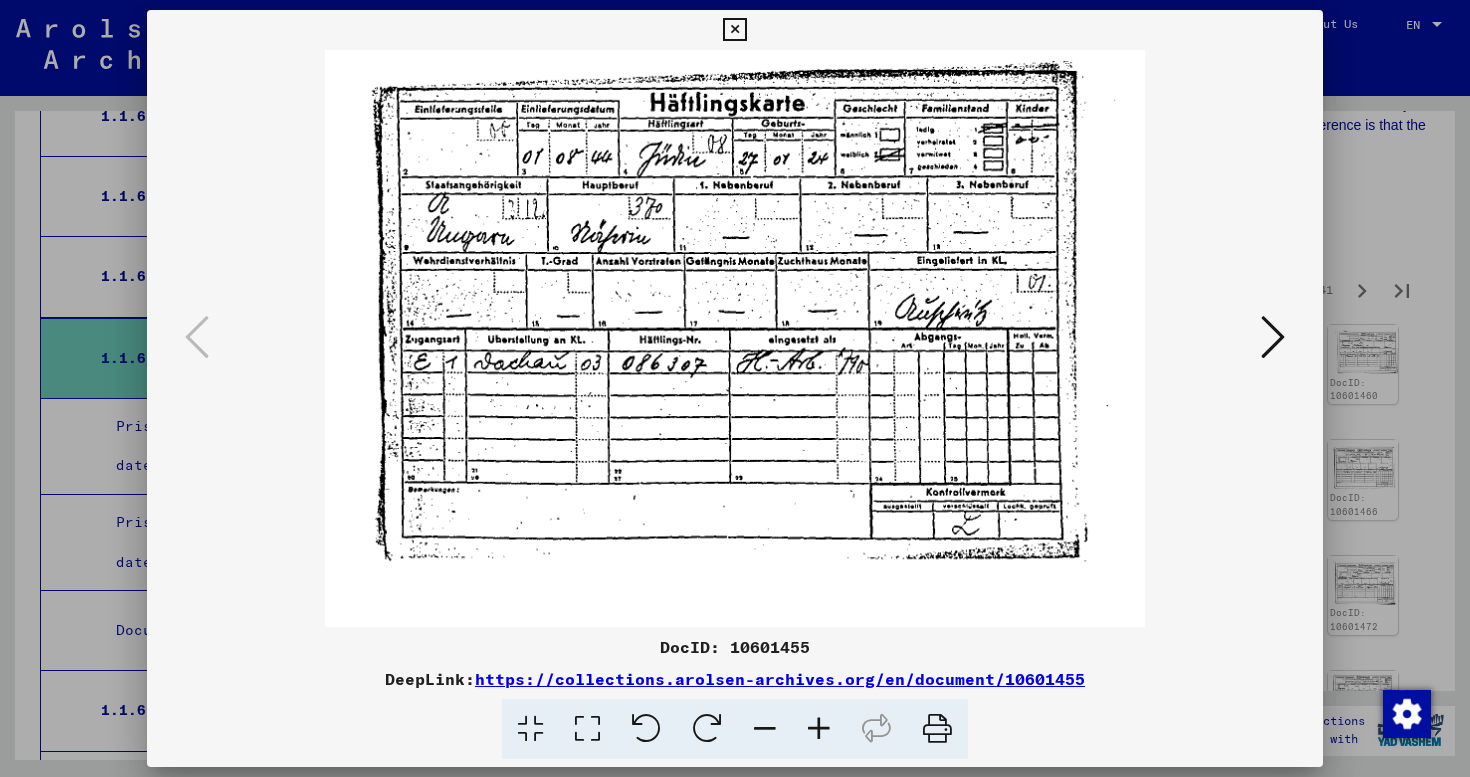 click at bounding box center (734, 30) 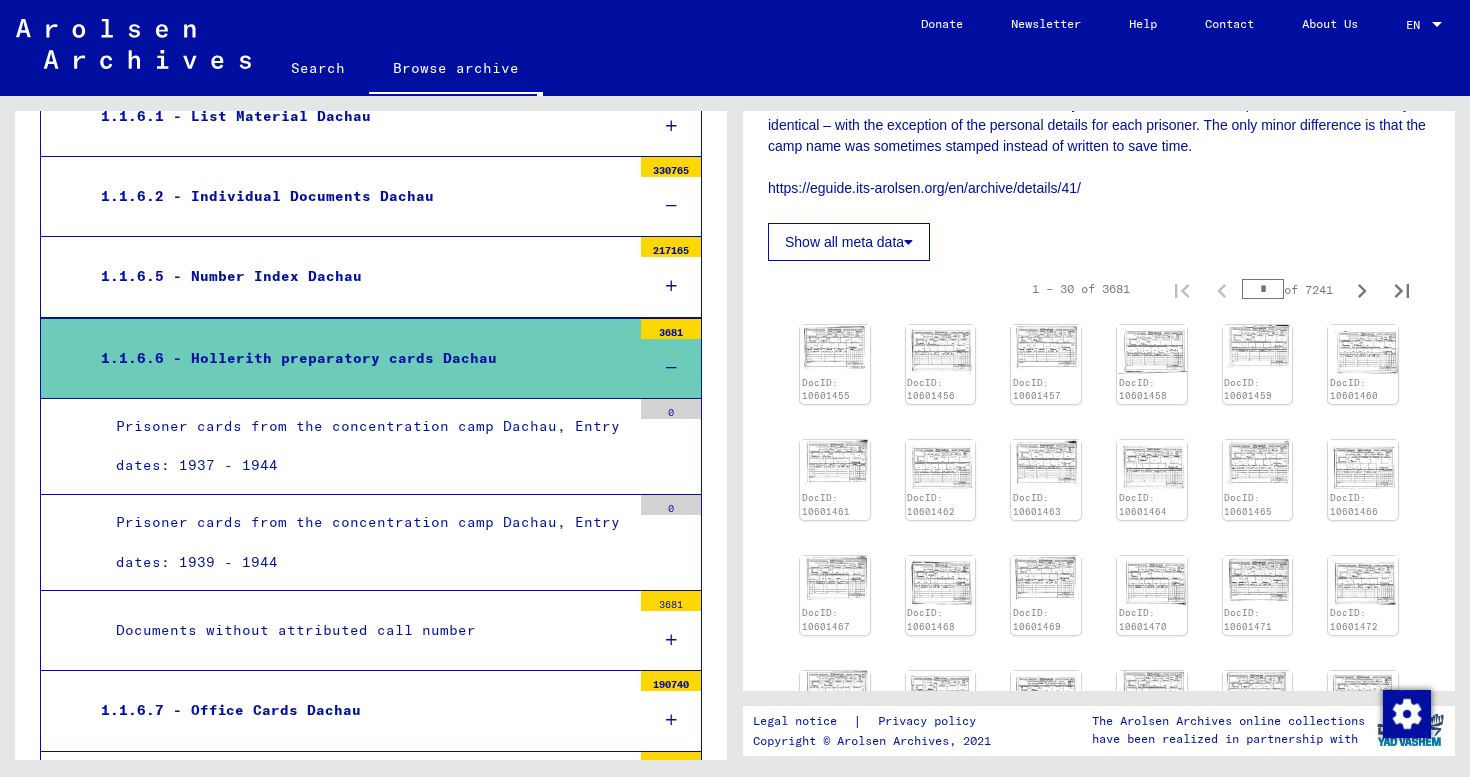 click at bounding box center (671, 368) 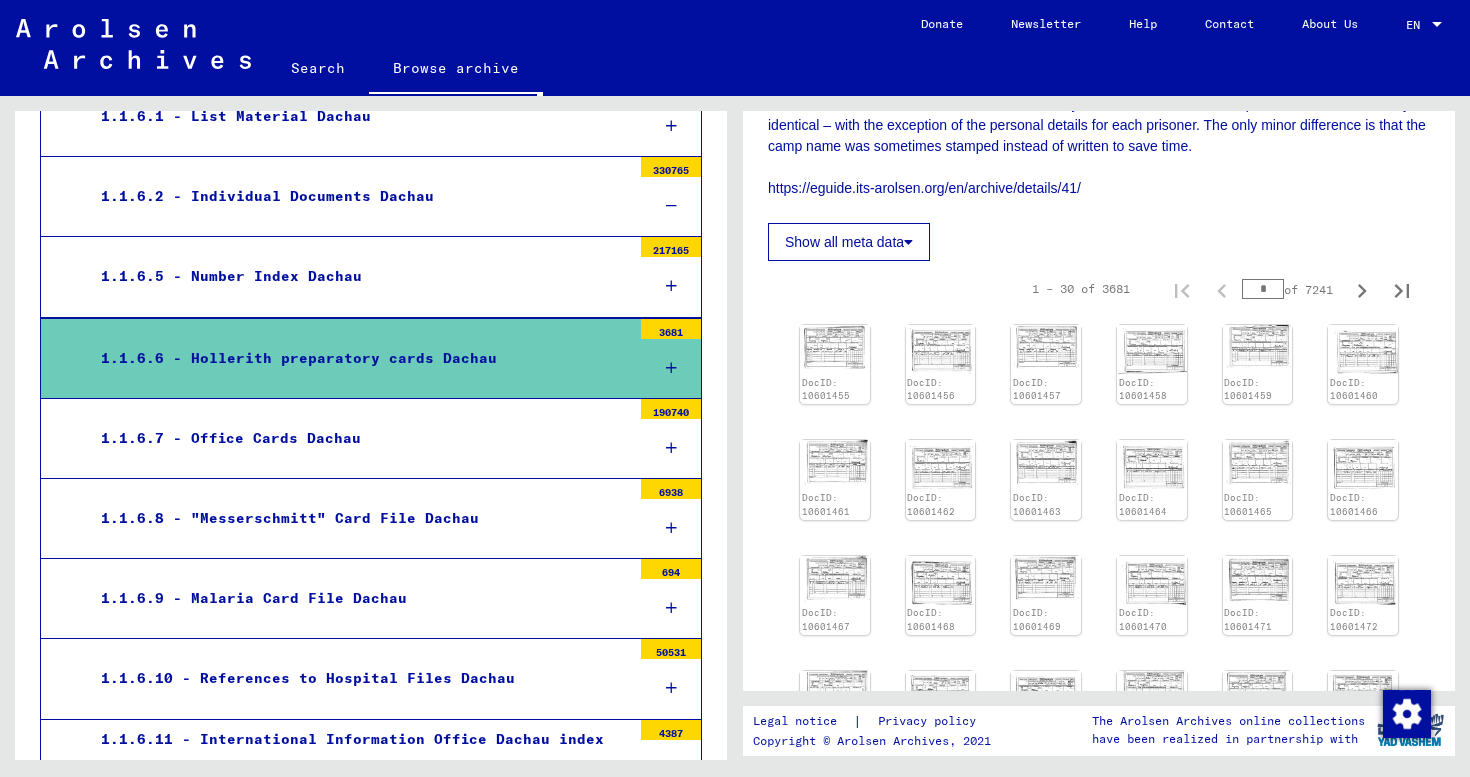 click on "1.1.6.7 - Office Cards Dachau" at bounding box center [358, 438] 